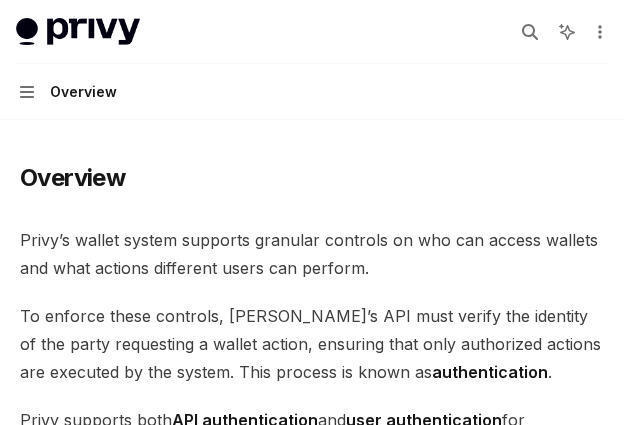click on "Privy docs  home page Search... Ctrl  K Ask AI Demo Support Dashboard Dashboard Search... Navigation Overview" at bounding box center (312, 60) 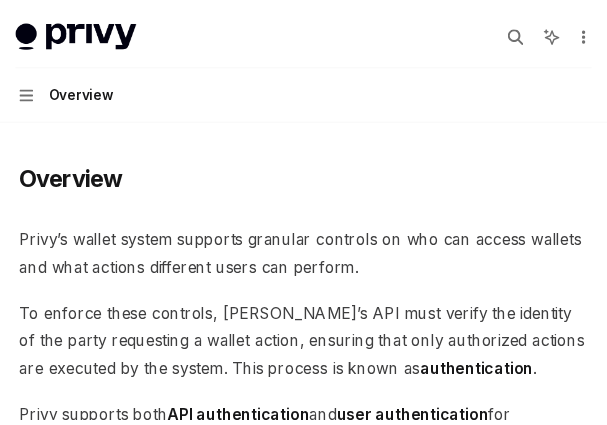 scroll, scrollTop: 0, scrollLeft: 0, axis: both 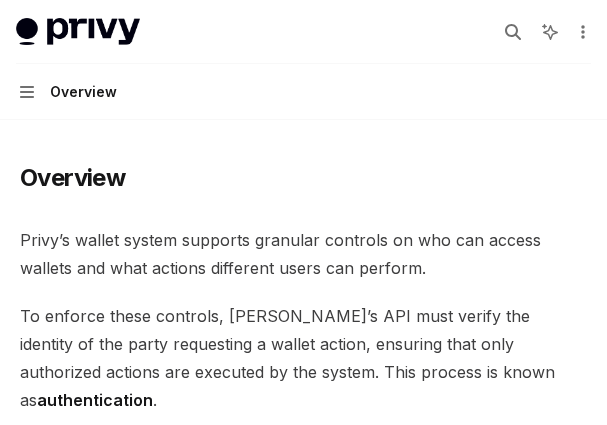 click on "Privy docs  home page Search... Ctrl  K Ask AI Demo Support Dashboard Dashboard Search... Navigation Overview" at bounding box center [303, 60] 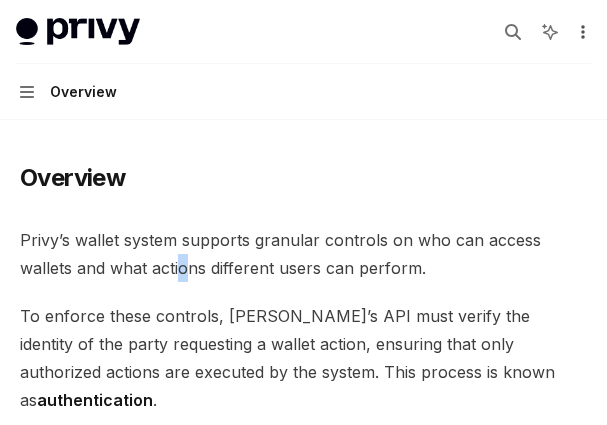 click 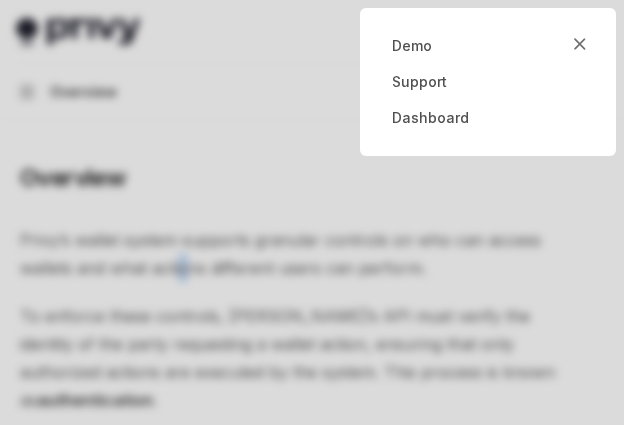 click at bounding box center (312, 212) 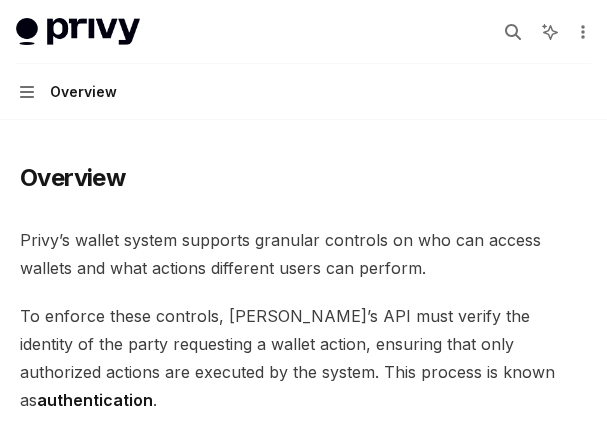 click on "To enforce these controls, [PERSON_NAME]’s API must verify the identity of the party requesting a wallet action, ensuring that only authorized actions are executed by the system. This process is known as  authentication ." at bounding box center [303, 358] 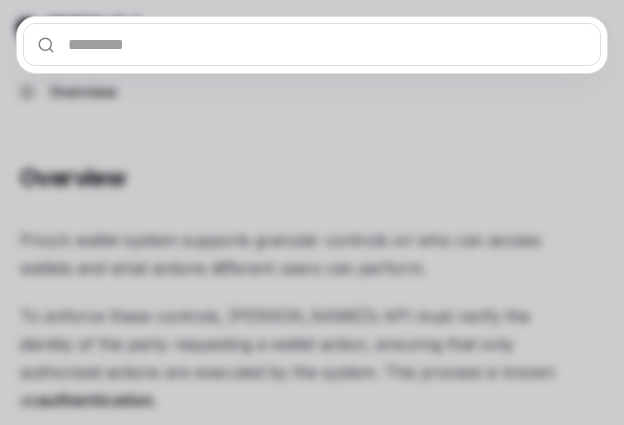 click at bounding box center (312, 44) 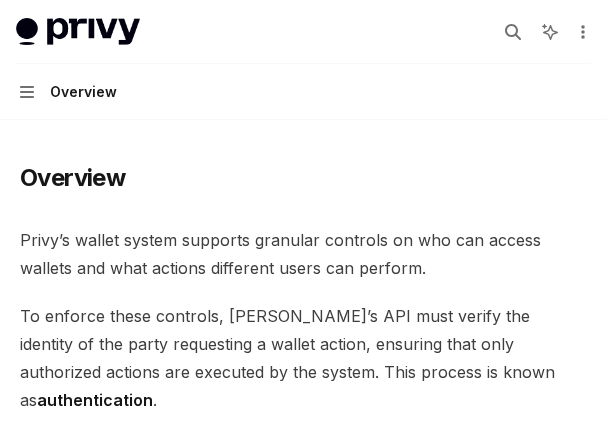 click on "Privy’s wallet system supports granular controls on who can access wallets and what actions different users can perform." at bounding box center [303, 254] 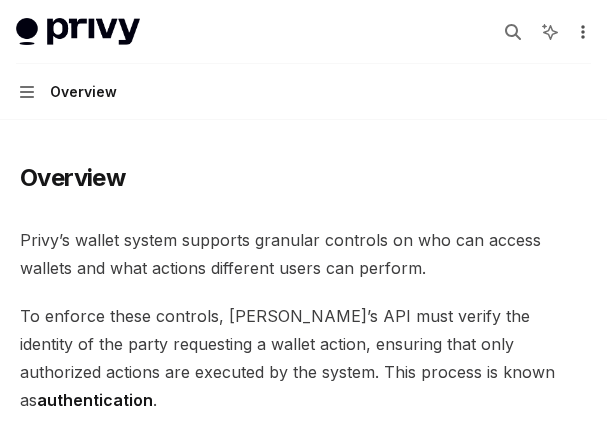 click 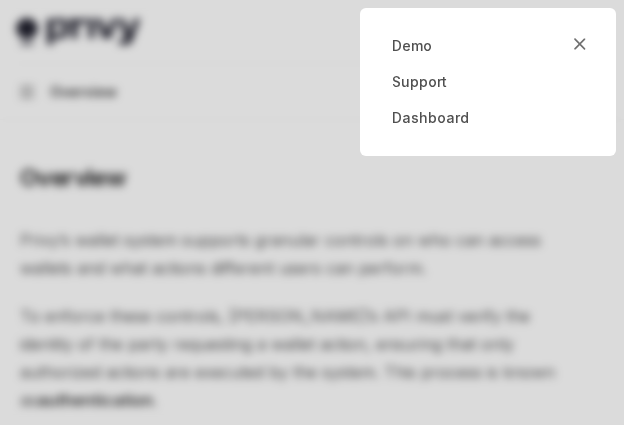 click at bounding box center [312, 212] 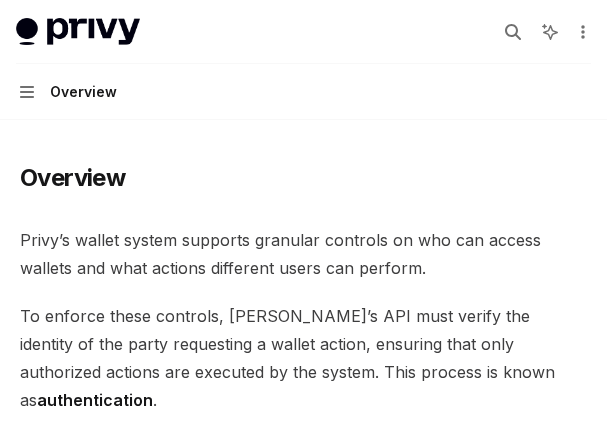 drag, startPoint x: 50, startPoint y: 309, endPoint x: 40, endPoint y: 283, distance: 27.856777 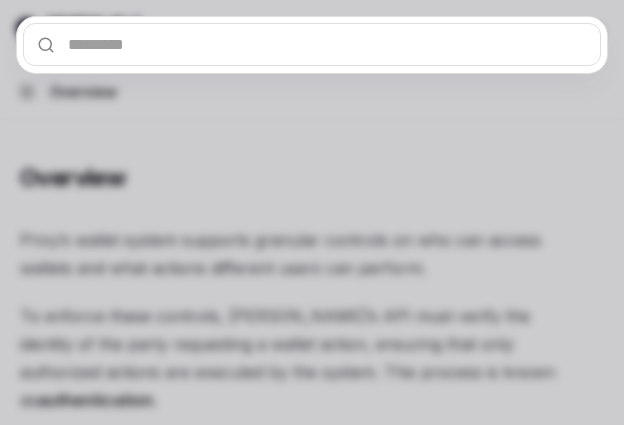 click at bounding box center [312, 44] 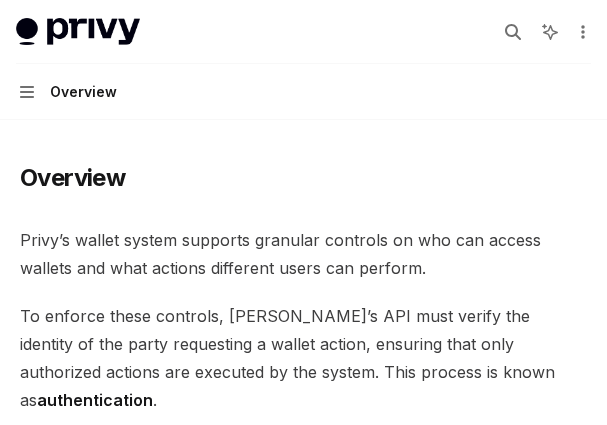click on "Overview Privy’s wallet system supports granular controls on who can access wallets and what actions different users can perform.
To enforce these controls, [PERSON_NAME]’s API must verify the identity of the party requesting a wallet action, ensuring that only authorized actions are executed by the system. This process is known as  authentication .
Privy supports both  API authentication  and  user authentication  for authenticating access to wallets.
​ API authentication
With  API authentication , Privy authenticates a request from your server directly using an  API secret . This ensures that [PERSON_NAME] only executes requests sent by your servers alone, and no other party.
In addition to the API secret, you can also configure  authorization keys  that control specific wallets, policies, and other resources. Any requests to use or update these resources require a signature from the corresponding authorization key. This allows you to enforce granular controls on all Privy resources.
​
SMS" at bounding box center [303, 1544] 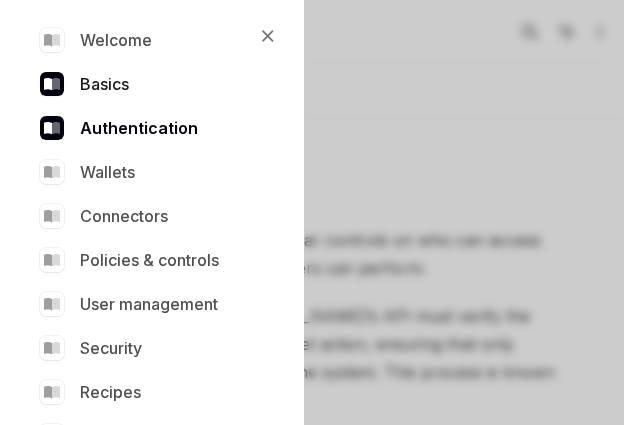 click on "Basics" at bounding box center (148, 84) 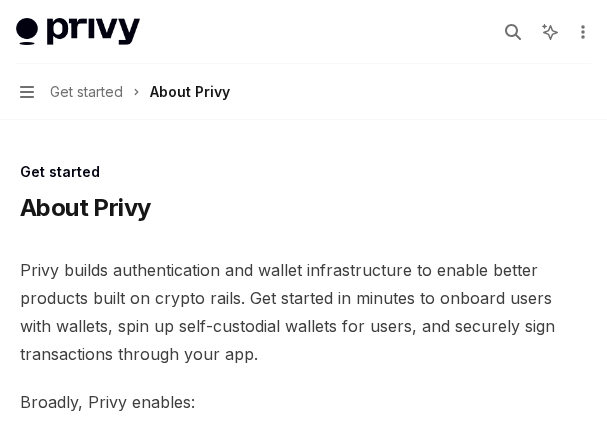 click on "Navigation Get started About Privy" at bounding box center (125, 92) 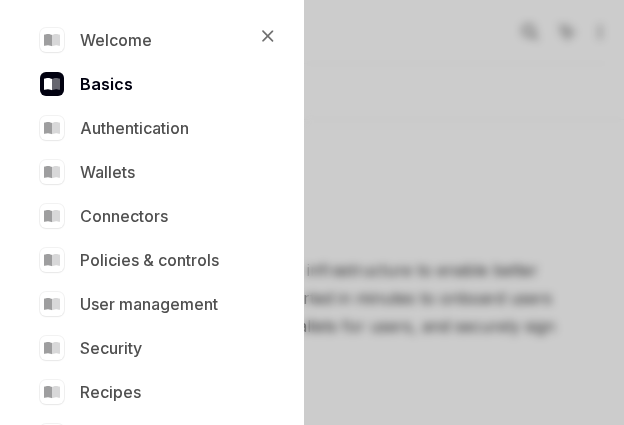 click on "Welcome Basics Authentication Wallets Connectors Policies & controls User management Security Recipes API reference" at bounding box center (148, 238) 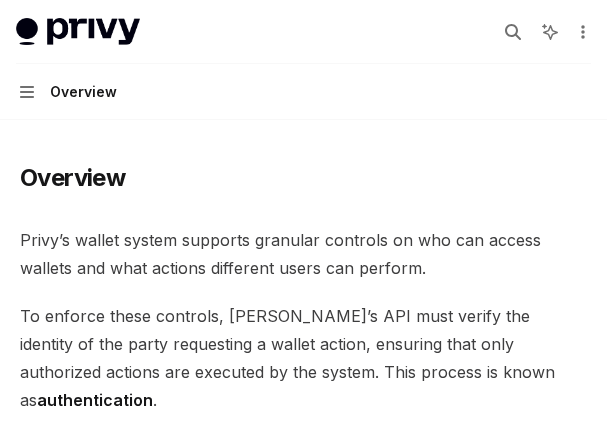 click on "Privy’s wallet system supports granular controls on who can access wallets and what actions different users can perform." at bounding box center [303, 254] 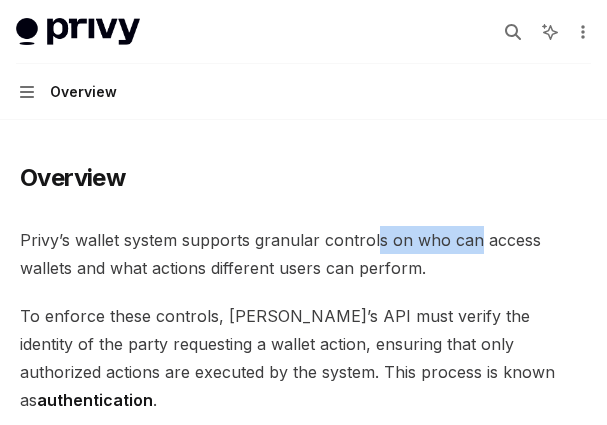 click on "Privy’s wallet system supports granular controls on who can access wallets and what actions different users can perform." at bounding box center [303, 254] 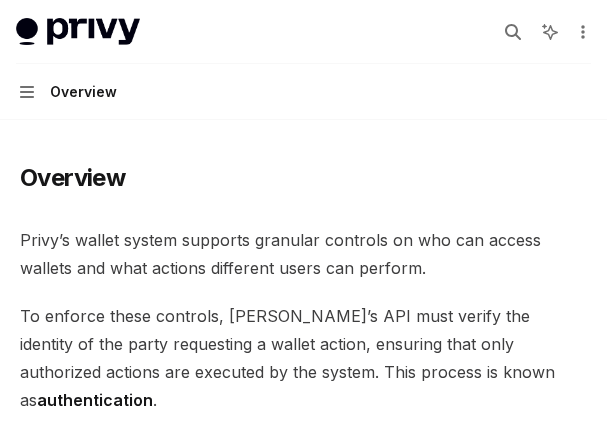 click on "Privy’s wallet system supports granular controls on who can access wallets and what actions different users can perform." at bounding box center (303, 254) 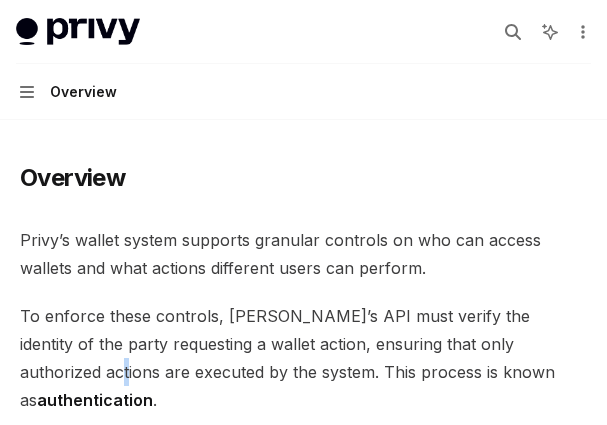 click on "To enforce these controls, [PERSON_NAME]’s API must verify the identity of the party requesting a wallet action, ensuring that only authorized actions are executed by the system. This process is known as  authentication ." at bounding box center (303, 358) 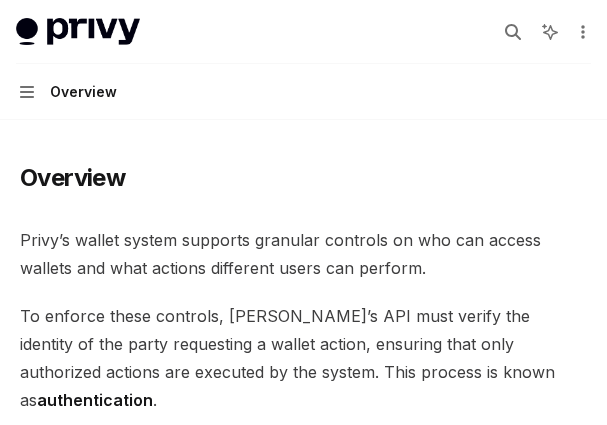 click on "To enforce these controls, [PERSON_NAME]’s API must verify the identity of the party requesting a wallet action, ensuring that only authorized actions are executed by the system. This process is known as  authentication ." at bounding box center [303, 358] 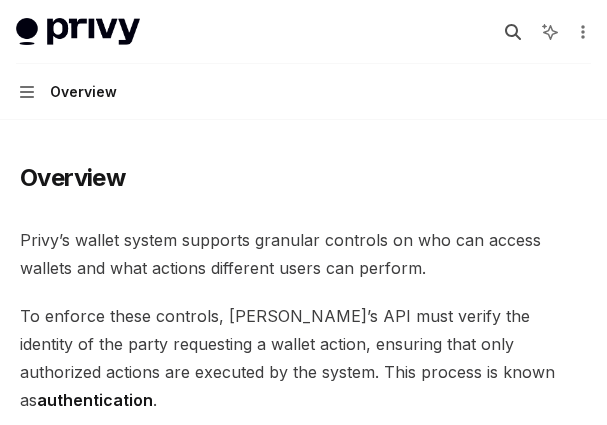 click 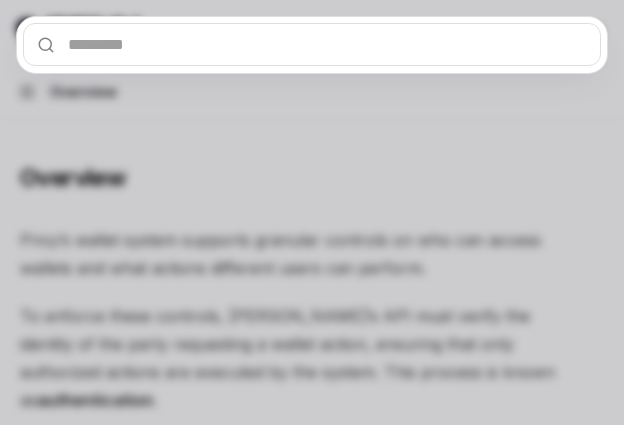 click at bounding box center [312, 44] 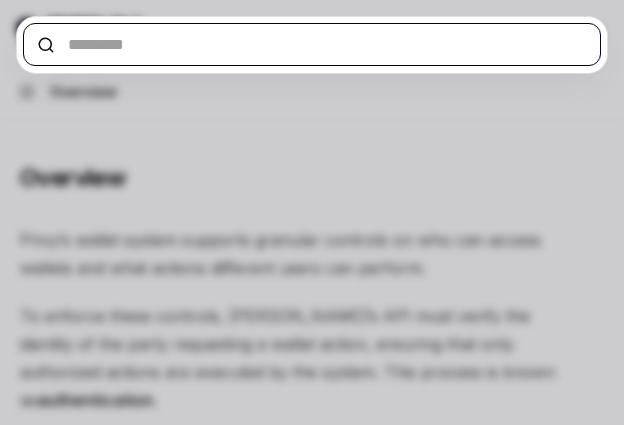 click at bounding box center (312, 44) 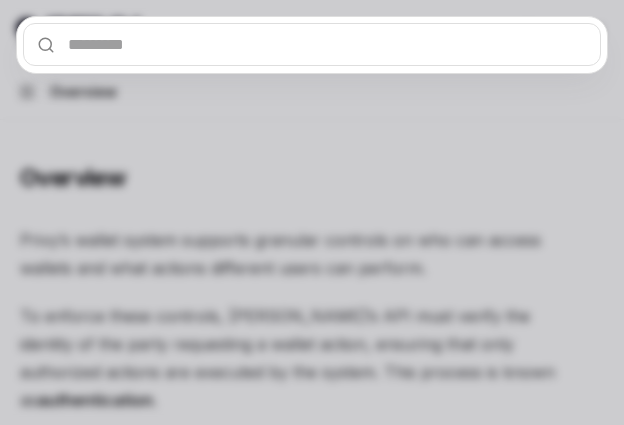 click at bounding box center [312, 212] 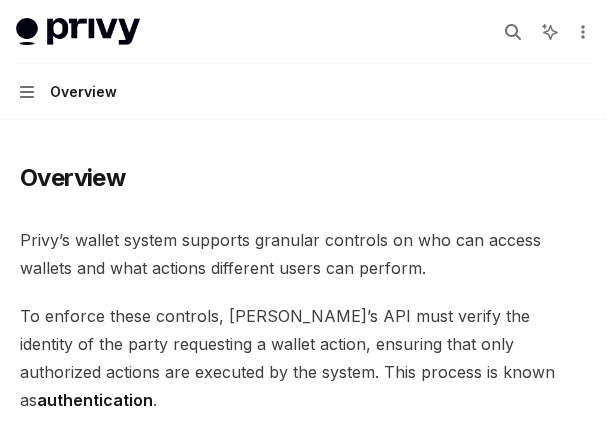 click on "Overview Privy’s wallet system supports granular controls on who can access wallets and what actions different users can perform.
To enforce these controls, [PERSON_NAME]’s API must verify the identity of the party requesting a wallet action, ensuring that only authorized actions are executed by the system. This process is known as  authentication .
Privy supports both  API authentication  and  user authentication  for authenticating access to wallets.
​ API authentication
With  API authentication , Privy authenticates a request from your server directly using an  API secret . This ensures that [PERSON_NAME] only executes requests sent by your servers alone, and no other party.
In addition to the API secret, you can also configure  authorization keys  that control specific wallets, policies, and other resources. Any requests to use or update these resources require a signature from the corresponding authorization key. This allows you to enforce granular controls on all Privy resources.
​
SMS" at bounding box center (303, 1464) 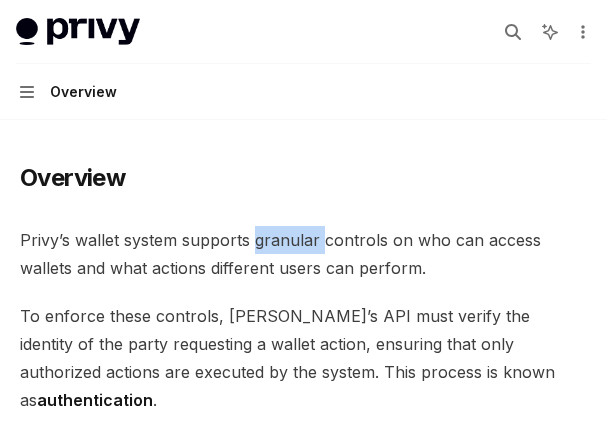 click on "Overview Privy’s wallet system supports granular controls on who can access wallets and what actions different users can perform.
To enforce these controls, [PERSON_NAME]’s API must verify the identity of the party requesting a wallet action, ensuring that only authorized actions are executed by the system. This process is known as  authentication .
Privy supports both  API authentication  and  user authentication  for authenticating access to wallets.
​ API authentication
With  API authentication , Privy authenticates a request from your server directly using an  API secret . This ensures that [PERSON_NAME] only executes requests sent by your servers alone, and no other party.
In addition to the API secret, you can also configure  authorization keys  that control specific wallets, policies, and other resources. Any requests to use or update these resources require a signature from the corresponding authorization key. This allows you to enforce granular controls on all Privy resources.
​
SMS" at bounding box center (303, 1544) 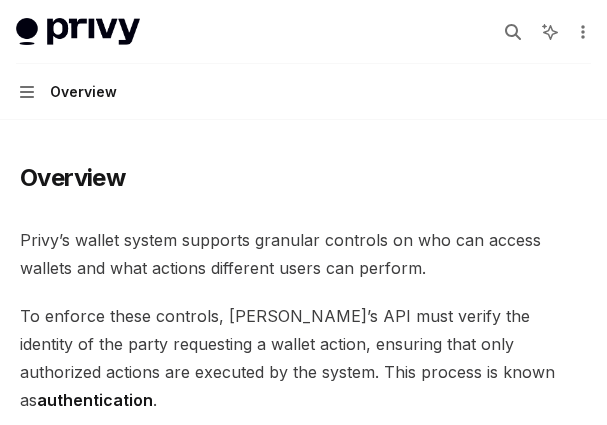 click on "Overview Privy’s wallet system supports granular controls on who can access wallets and what actions different users can perform.
To enforce these controls, [PERSON_NAME]’s API must verify the identity of the party requesting a wallet action, ensuring that only authorized actions are executed by the system. This process is known as  authentication .
Privy supports both  API authentication  and  user authentication  for authenticating access to wallets.
​ API authentication
With  API authentication , Privy authenticates a request from your server directly using an  API secret . This ensures that [PERSON_NAME] only executes requests sent by your servers alone, and no other party.
In addition to the API secret, you can also configure  authorization keys  that control specific wallets, policies, and other resources. Any requests to use or update these resources require a signature from the corresponding authorization key. This allows you to enforce granular controls on all Privy resources.
​
SMS" at bounding box center (303, 1544) 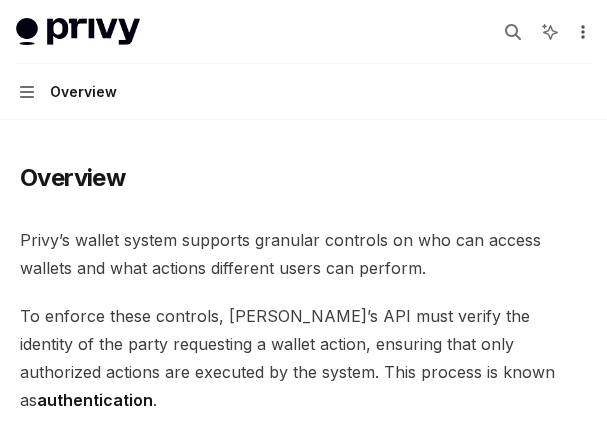 click 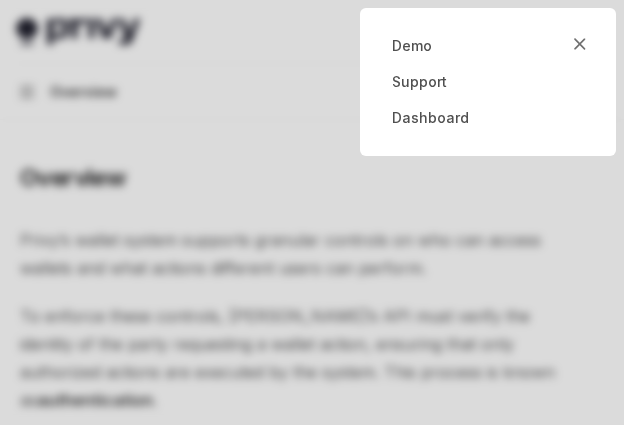 click at bounding box center [312, 212] 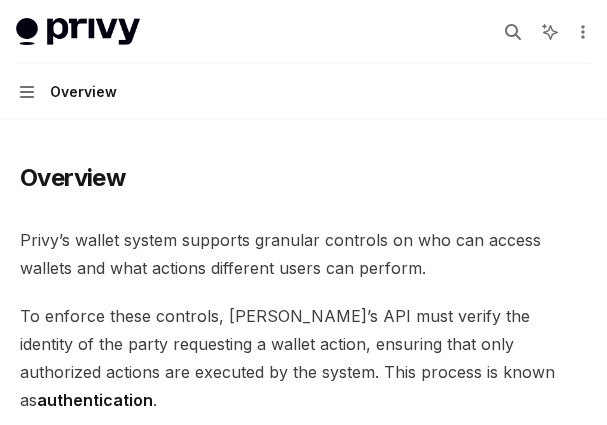 click on "Privy docs  home page Search... Ctrl  K Ask AI Demo Support Dashboard Dashboard Search... Navigation Overview" at bounding box center [303, 60] 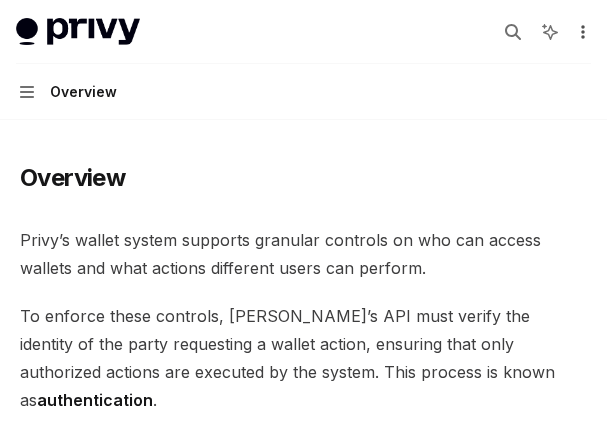 click 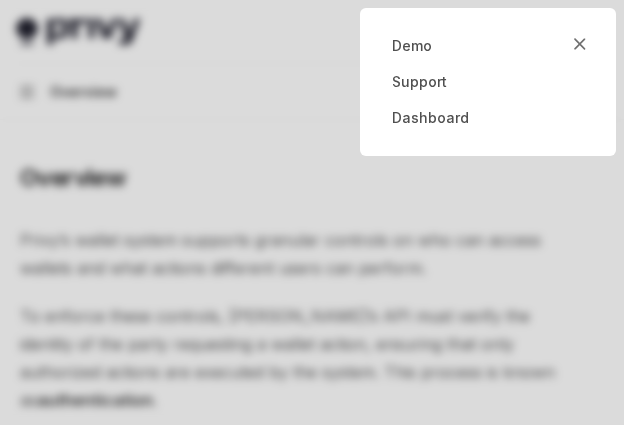 click at bounding box center (312, 212) 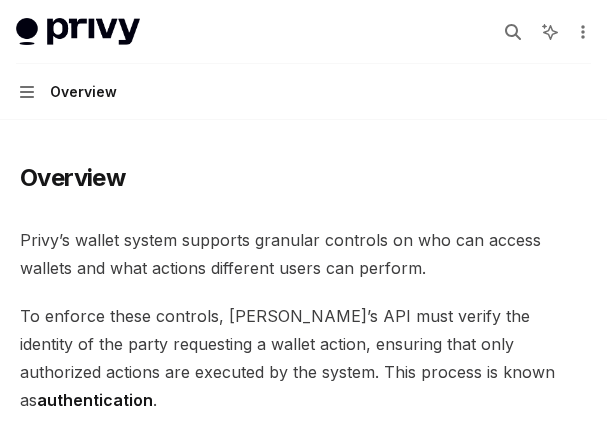 click on "Overview Privy’s wallet system supports granular controls on who can access wallets and what actions different users can perform.
To enforce these controls, [PERSON_NAME]’s API must verify the identity of the party requesting a wallet action, ensuring that only authorized actions are executed by the system. This process is known as  authentication .
Privy supports both  API authentication  and  user authentication  for authenticating access to wallets.
​ API authentication
With  API authentication , Privy authenticates a request from your server directly using an  API secret . This ensures that [PERSON_NAME] only executes requests sent by your servers alone, and no other party.
In addition to the API secret, you can also configure  authorization keys  that control specific wallets, policies, and other resources. Any requests to use or update these resources require a signature from the corresponding authorization key. This allows you to enforce granular controls on all Privy resources.
​
SMS" at bounding box center (303, 1464) 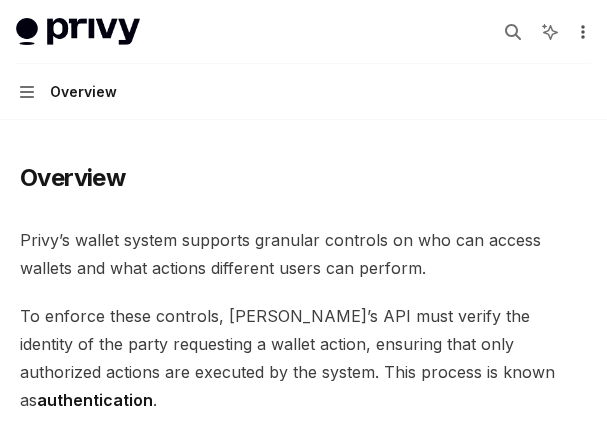 click 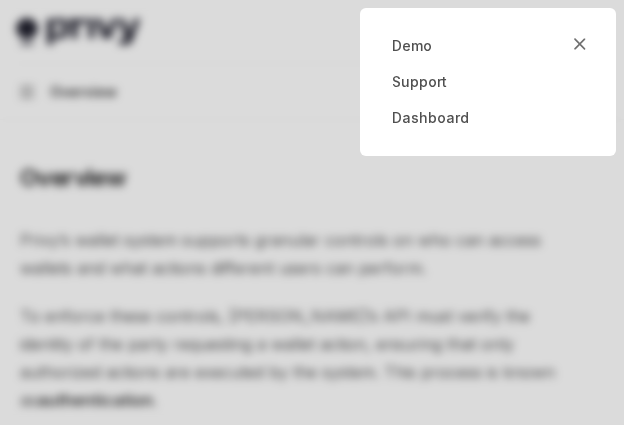 click at bounding box center [312, 212] 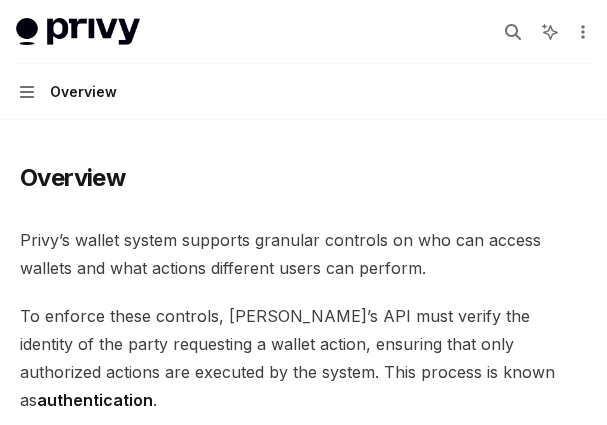 click on "Privy’s wallet system supports granular controls on who can access wallets and what actions different users can perform." at bounding box center [303, 254] 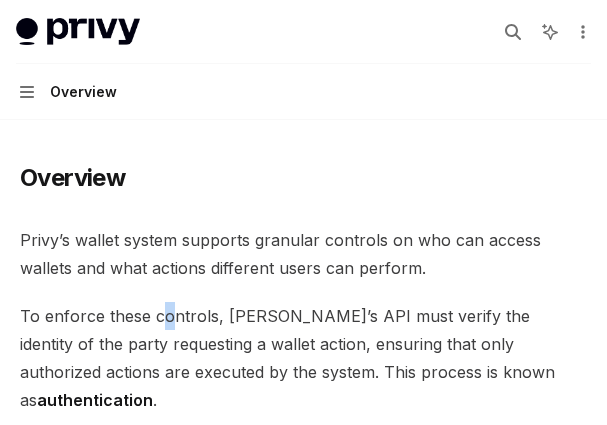 click on "To enforce these controls, [PERSON_NAME]’s API must verify the identity of the party requesting a wallet action, ensuring that only authorized actions are executed by the system. This process is known as  authentication ." at bounding box center [303, 358] 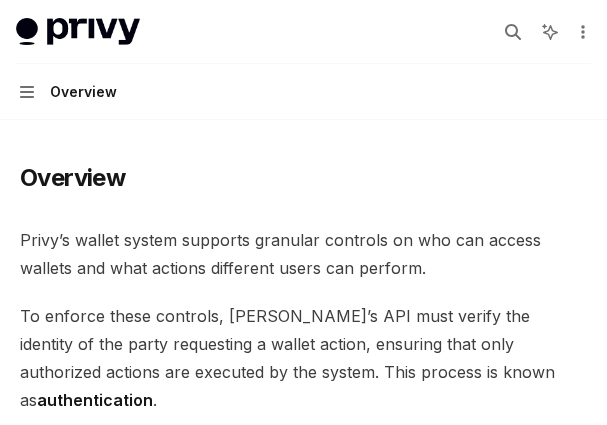 click on "To enforce these controls, [PERSON_NAME]’s API must verify the identity of the party requesting a wallet action, ensuring that only authorized actions are executed by the system. This process is known as  authentication ." at bounding box center [303, 358] 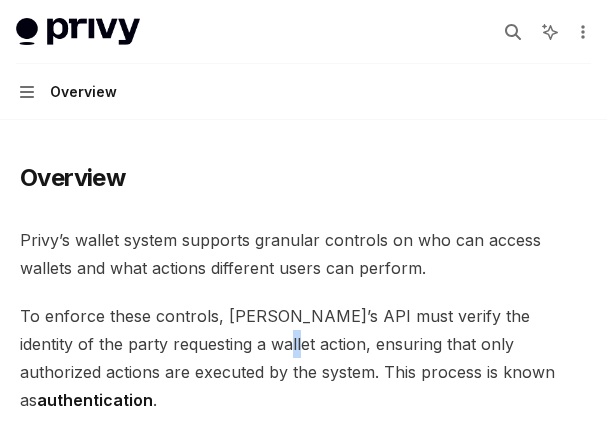 drag, startPoint x: 191, startPoint y: 337, endPoint x: 215, endPoint y: 350, distance: 27.294687 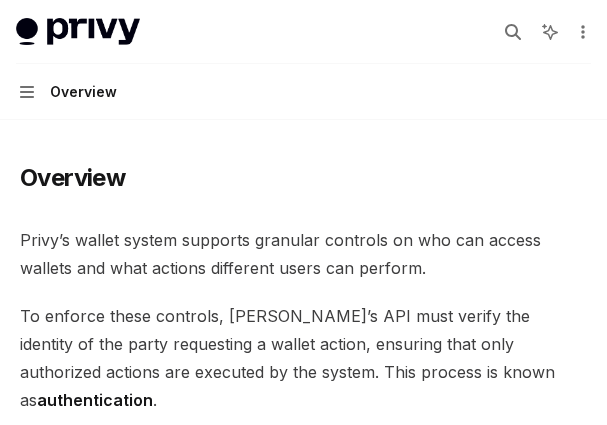 drag, startPoint x: 236, startPoint y: 360, endPoint x: 248, endPoint y: 368, distance: 14.422205 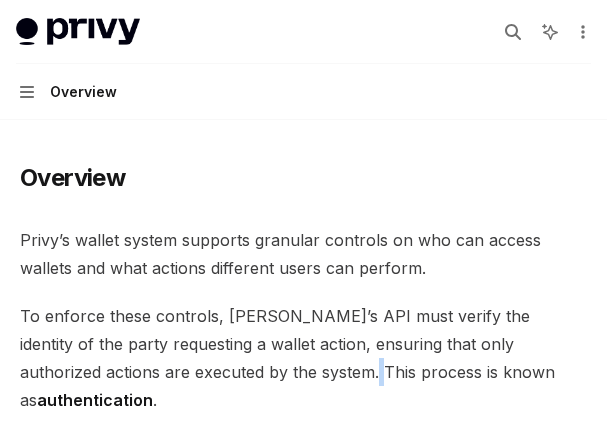 drag, startPoint x: 259, startPoint y: 375, endPoint x: 274, endPoint y: 373, distance: 15.132746 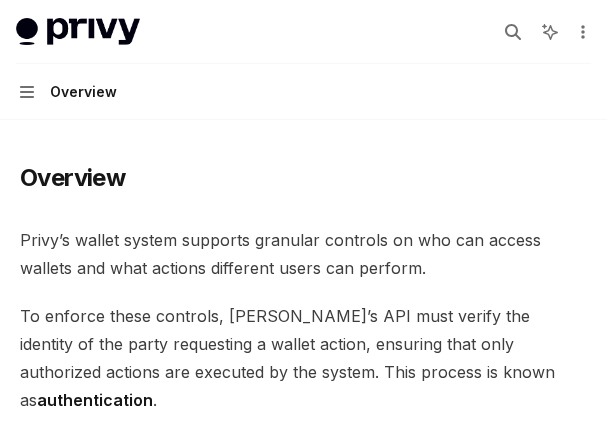 drag, startPoint x: 274, startPoint y: 373, endPoint x: 318, endPoint y: 372, distance: 44.011364 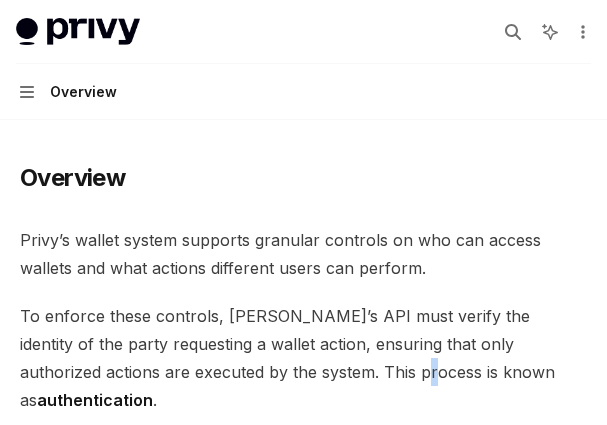 drag, startPoint x: 318, startPoint y: 372, endPoint x: 337, endPoint y: 372, distance: 19 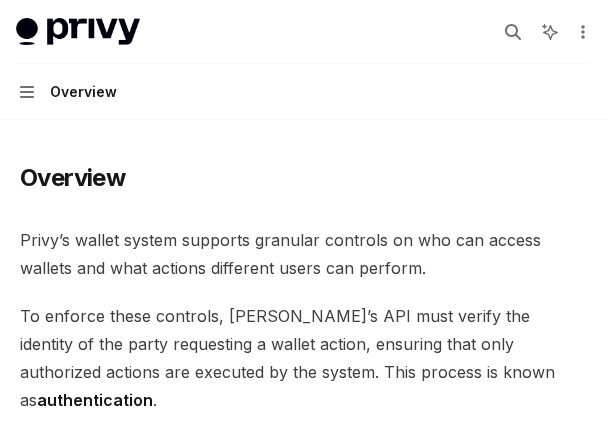 click on "To enforce these controls, [PERSON_NAME]’s API must verify the identity of the party requesting a wallet action, ensuring that only authorized actions are executed by the system. This process is known as  authentication ." at bounding box center (303, 358) 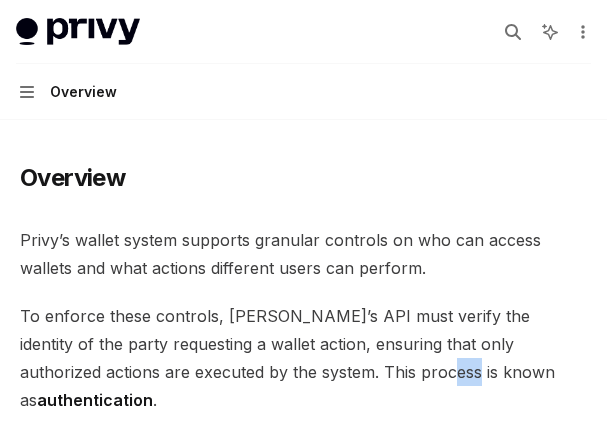 drag, startPoint x: 364, startPoint y: 372, endPoint x: 329, endPoint y: 373, distance: 35.014282 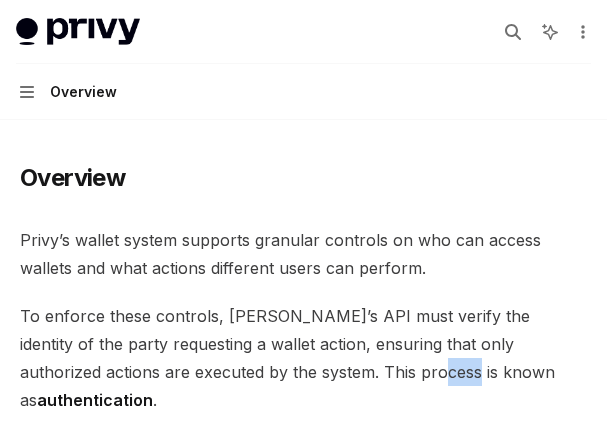 click on "Overview Privy’s wallet system supports granular controls on who can access wallets and what actions different users can perform.
To enforce these controls, [PERSON_NAME]’s API must verify the identity of the party requesting a wallet action, ensuring that only authorized actions are executed by the system. This process is known as  authentication .
Privy supports both  API authentication  and  user authentication  for authenticating access to wallets.
​ API authentication
With  API authentication , Privy authenticates a request from your server directly using an  API secret . This ensures that [PERSON_NAME] only executes requests sent by your servers alone, and no other party.
In addition to the API secret, you can also configure  authorization keys  that control specific wallets, policies, and other resources. Any requests to use or update these resources require a signature from the corresponding authorization key. This allows you to enforce granular controls on all Privy resources.
​
SMS" at bounding box center (303, 1544) 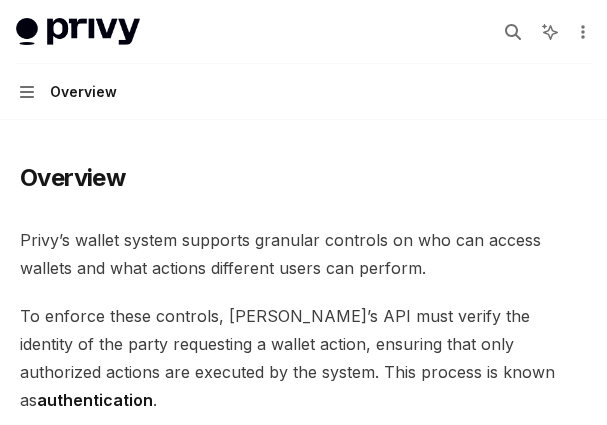 click on "Overview User authentication JWT-based auth Login methods Authentication state Access tokens Logging users out Advanced UI components Overview Privy’s wallet system supports granular controls on who can access wallets and what actions different users can perform.
To enforce these controls, [PERSON_NAME]’s API must verify the identity of the party requesting a wallet action, ensuring that only authorized actions are executed by the system. This process is known as  authentication .
Privy supports both  API authentication  and  user authentication  for authenticating access to wallets.
​ API authentication
With  API authentication , Privy authenticates a request from your server directly using an  API secret . This ensures that [PERSON_NAME] only executes requests sent by your servers alone, and no other party.
In addition to the API secret, you can also configure  authorization keys
​ User authentication
JWT-based authentication
Email  or  SMS
Passkey
OAuth and socials
Wallets" at bounding box center (303, 1464) 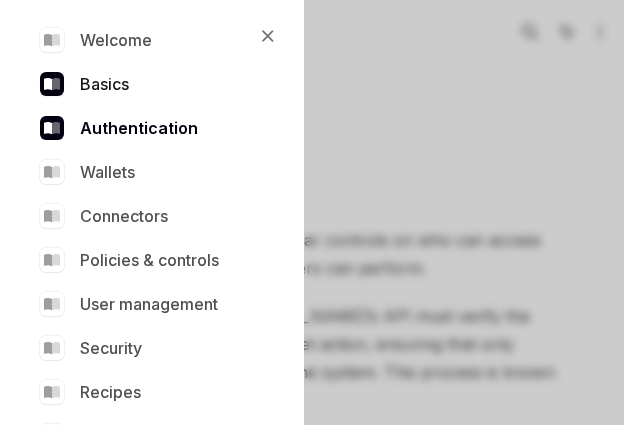 click on "Basics" at bounding box center (148, 84) 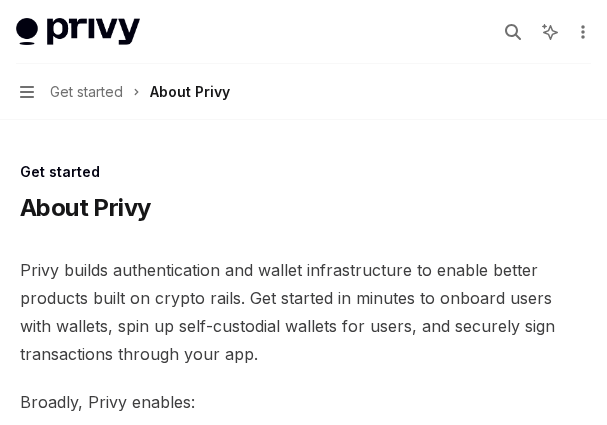 click on "Navigation Get started About Privy" at bounding box center [125, 92] 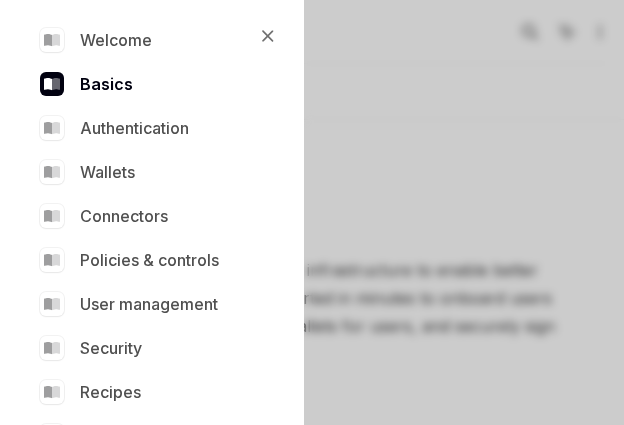 click on "Welcome Basics Authentication Wallets Connectors Policies & controls User management Security Recipes API reference" at bounding box center (148, 238) 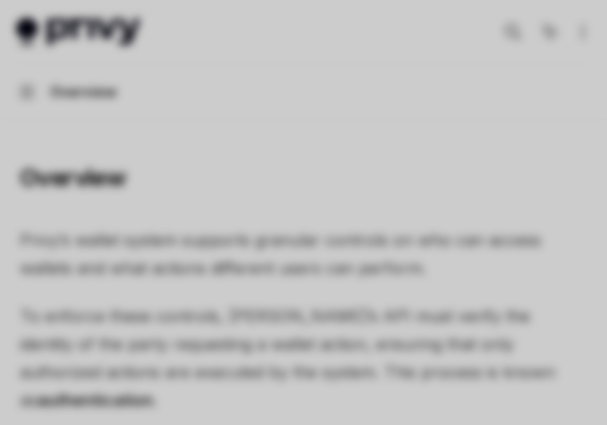click on "Privy’s wallet system supports granular controls on who can access wallets and what actions different users can perform." at bounding box center [303, 254] 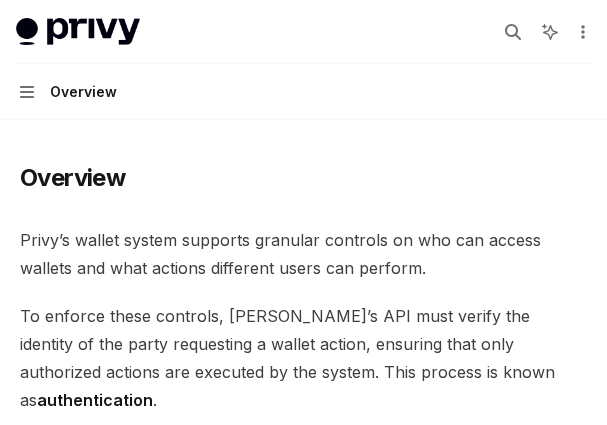 click on "Privy’s wallet system supports granular controls on who can access wallets and what actions different users can perform." at bounding box center (303, 254) 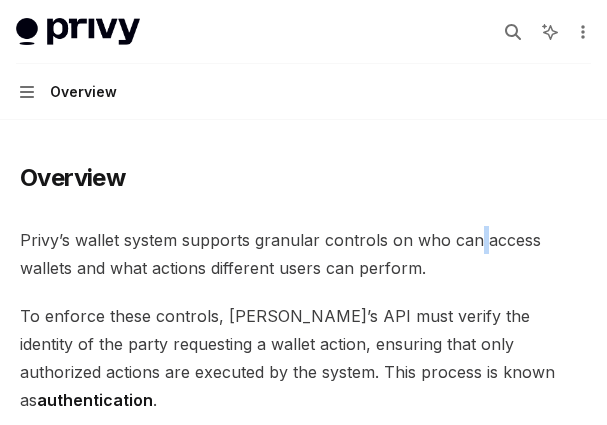 click on "Privy’s wallet system supports granular controls on who can access wallets and what actions different users can perform." at bounding box center [303, 254] 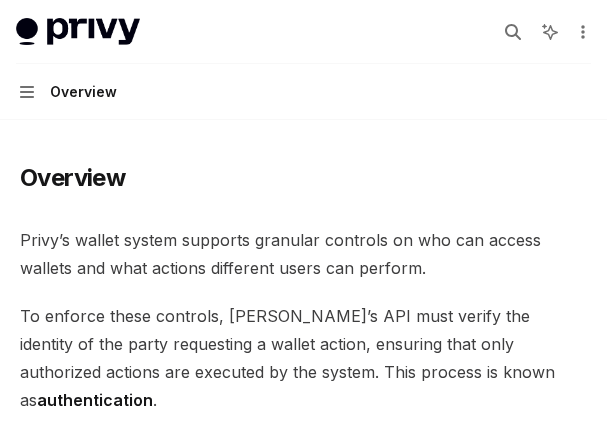 click on "Privy’s wallet system supports granular controls on who can access wallets and what actions different users can perform." at bounding box center (303, 254) 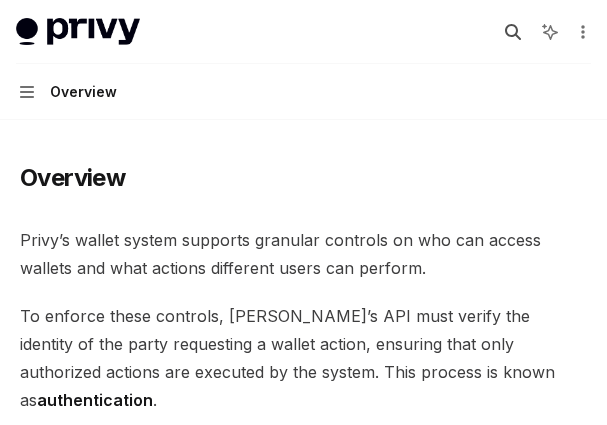 click 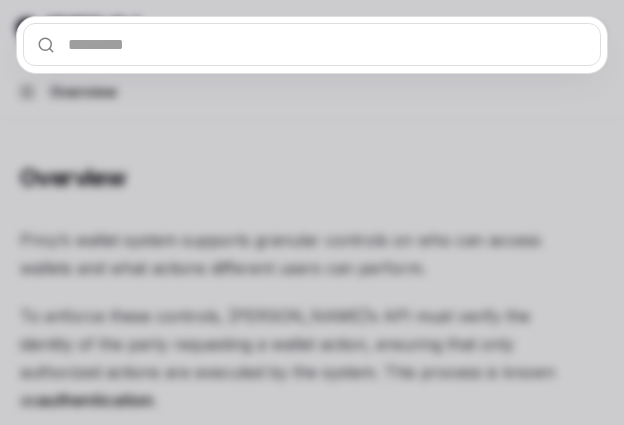 click at bounding box center [312, 44] 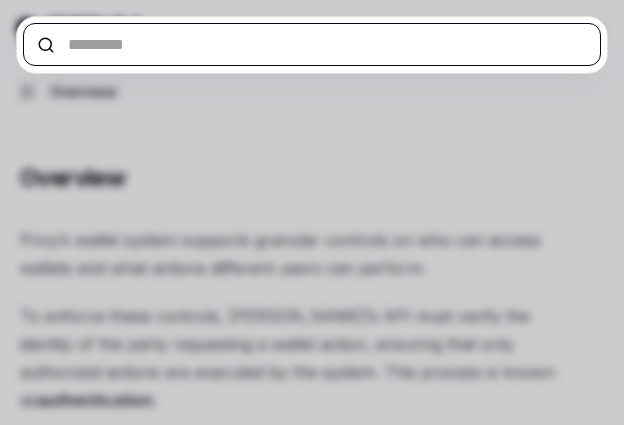 click at bounding box center (312, 44) 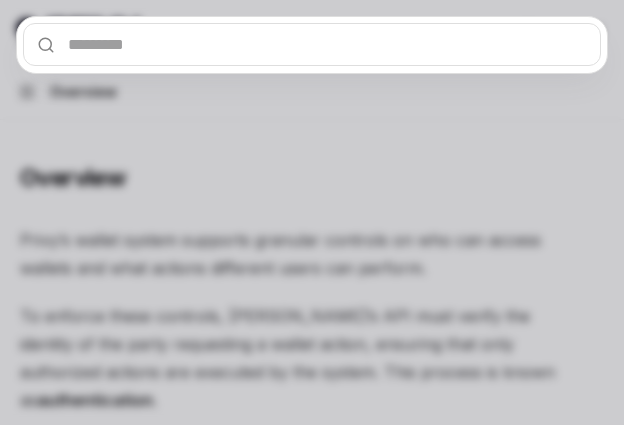 click at bounding box center (312, 212) 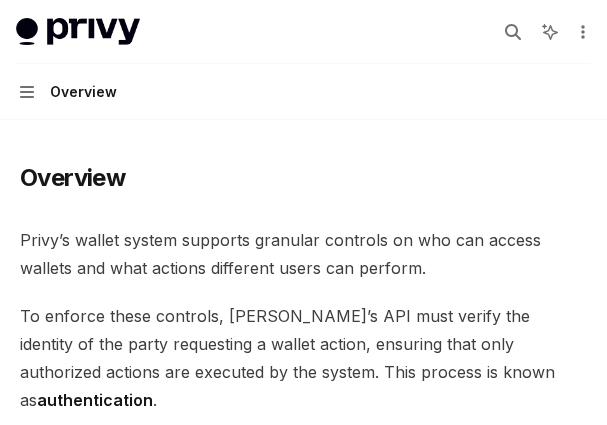 click on "Overview Privy’s wallet system supports granular controls on who can access wallets and what actions different users can perform.
To enforce these controls, [PERSON_NAME]’s API must verify the identity of the party requesting a wallet action, ensuring that only authorized actions are executed by the system. This process is known as  authentication .
Privy supports both  API authentication  and  user authentication  for authenticating access to wallets.
​ API authentication
With  API authentication , Privy authenticates a request from your server directly using an  API secret . This ensures that [PERSON_NAME] only executes requests sent by your servers alone, and no other party.
In addition to the API secret, you can also configure  authorization keys  that control specific wallets, policies, and other resources. Any requests to use or update these resources require a signature from the corresponding authorization key. This allows you to enforce granular controls on all Privy resources.
​
SMS" at bounding box center (303, 1464) 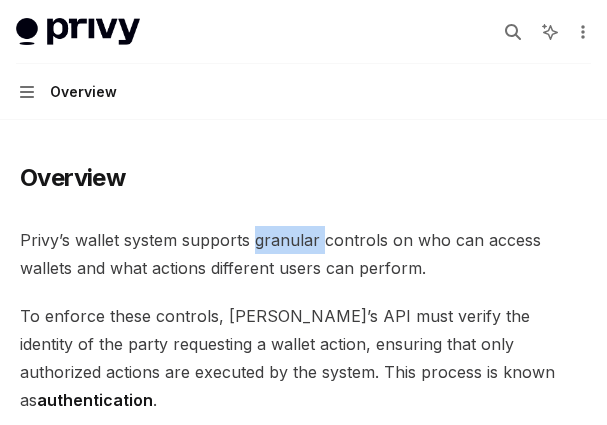 click on "Overview Privy’s wallet system supports granular controls on who can access wallets and what actions different users can perform.
To enforce these controls, [PERSON_NAME]’s API must verify the identity of the party requesting a wallet action, ensuring that only authorized actions are executed by the system. This process is known as  authentication .
Privy supports both  API authentication  and  user authentication  for authenticating access to wallets.
​ API authentication
With  API authentication , Privy authenticates a request from your server directly using an  API secret . This ensures that [PERSON_NAME] only executes requests sent by your servers alone, and no other party.
In addition to the API secret, you can also configure  authorization keys  that control specific wallets, policies, and other resources. Any requests to use or update these resources require a signature from the corresponding authorization key. This allows you to enforce granular controls on all Privy resources.
​
SMS" at bounding box center [303, 1544] 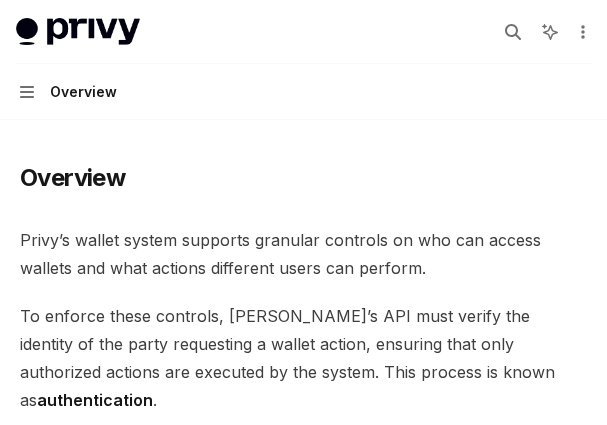 click on "Overview Privy’s wallet system supports granular controls on who can access wallets and what actions different users can perform.
To enforce these controls, [PERSON_NAME]’s API must verify the identity of the party requesting a wallet action, ensuring that only authorized actions are executed by the system. This process is known as  authentication .
Privy supports both  API authentication  and  user authentication  for authenticating access to wallets.
​ API authentication
With  API authentication , Privy authenticates a request from your server directly using an  API secret . This ensures that [PERSON_NAME] only executes requests sent by your servers alone, and no other party.
In addition to the API secret, you can also configure  authorization keys  that control specific wallets, policies, and other resources. Any requests to use or update these resources require a signature from the corresponding authorization key. This allows you to enforce granular controls on all Privy resources.
​
SMS" at bounding box center [303, 1544] 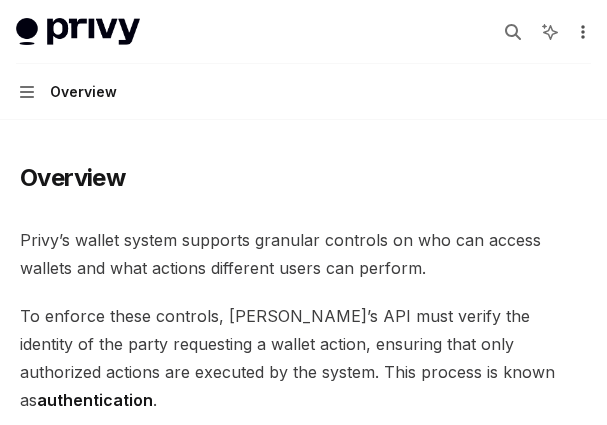 click 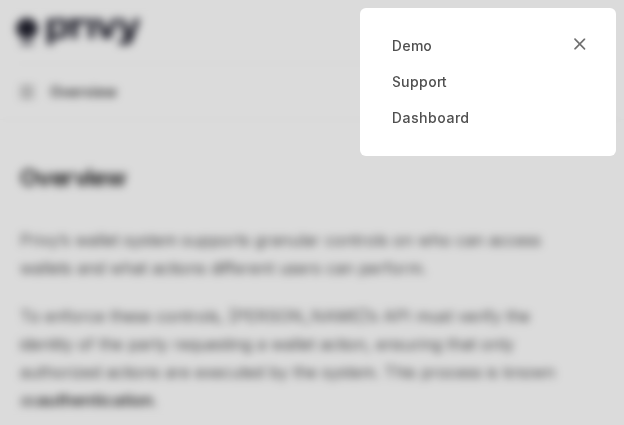 click at bounding box center (312, 212) 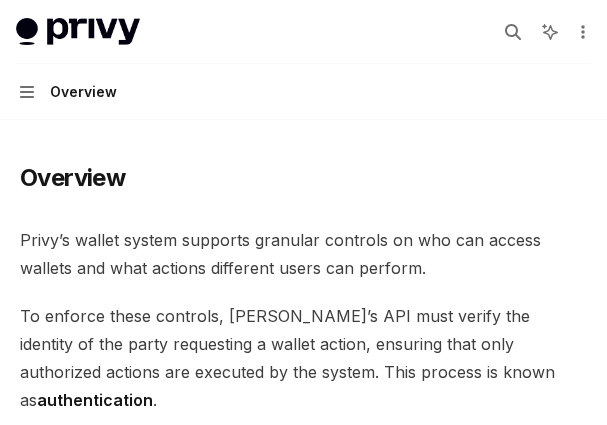 click on "Privy docs  home page Search... Ctrl  K Ask AI Demo Support Dashboard Dashboard Search... Navigation Overview" at bounding box center [303, 60] 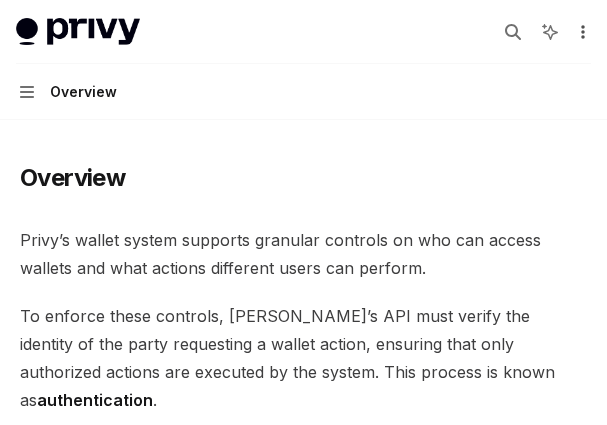 click 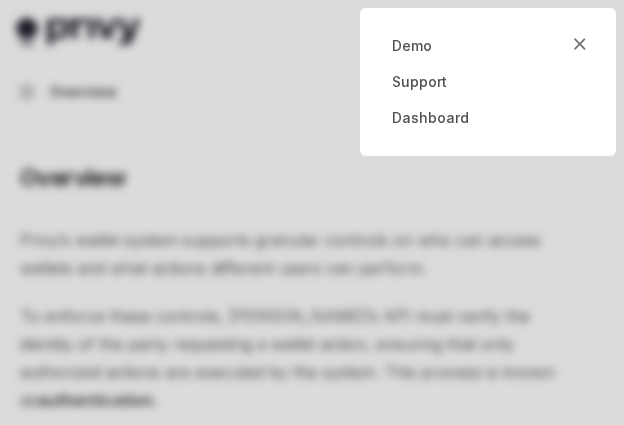 click at bounding box center (312, 212) 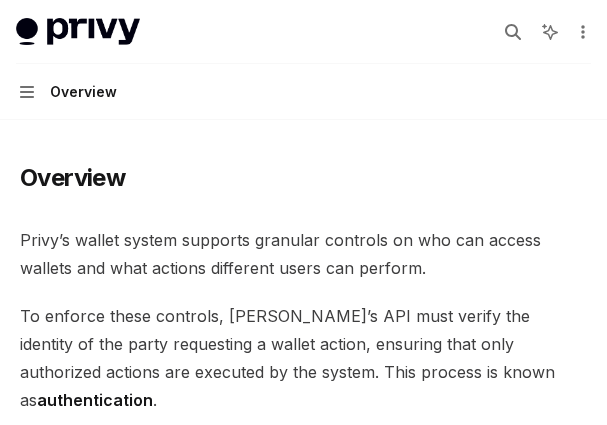 click on "Overview Privy’s wallet system supports granular controls on who can access wallets and what actions different users can perform.
To enforce these controls, [PERSON_NAME]’s API must verify the identity of the party requesting a wallet action, ensuring that only authorized actions are executed by the system. This process is known as  authentication .
Privy supports both  API authentication  and  user authentication  for authenticating access to wallets.
​ API authentication
With  API authentication , Privy authenticates a request from your server directly using an  API secret . This ensures that [PERSON_NAME] only executes requests sent by your servers alone, and no other party.
In addition to the API secret, you can also configure  authorization keys  that control specific wallets, policies, and other resources. Any requests to use or update these resources require a signature from the corresponding authorization key. This allows you to enforce granular controls on all Privy resources.
​
SMS" at bounding box center (303, 1464) 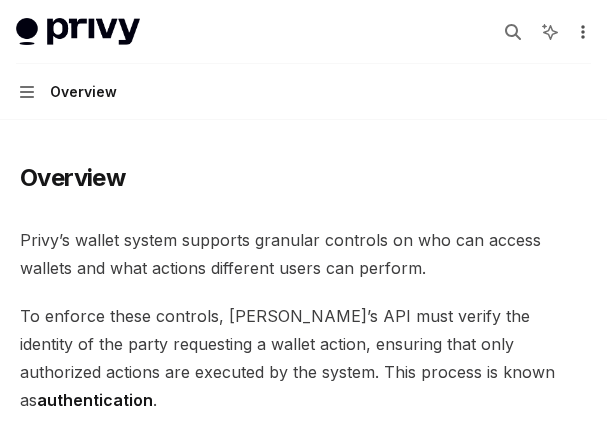 click 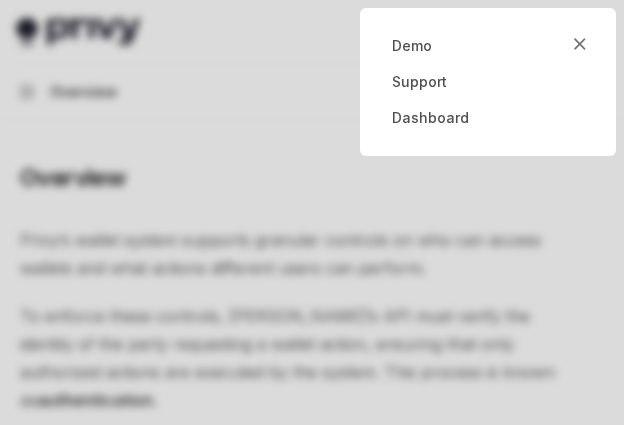 click at bounding box center [312, 212] 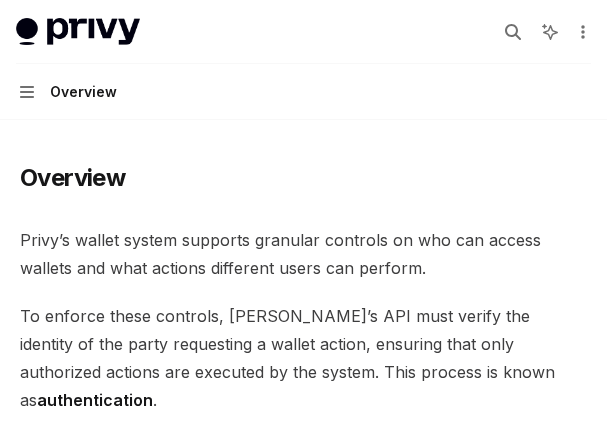 click on "Privy’s wallet system supports granular controls on who can access wallets and what actions different users can perform." at bounding box center (303, 254) 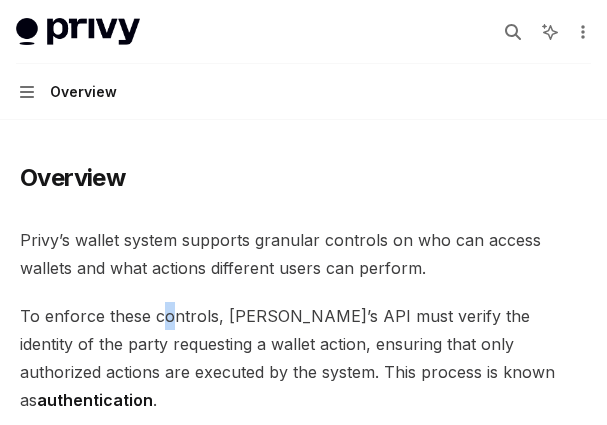 click on "To enforce these controls, [PERSON_NAME]’s API must verify the identity of the party requesting a wallet action, ensuring that only authorized actions are executed by the system. This process is known as  authentication ." at bounding box center [303, 358] 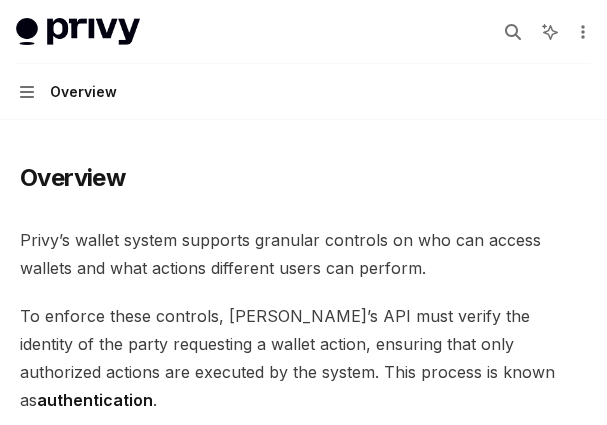 click on "To enforce these controls, [PERSON_NAME]’s API must verify the identity of the party requesting a wallet action, ensuring that only authorized actions are executed by the system. This process is known as  authentication ." at bounding box center [303, 358] 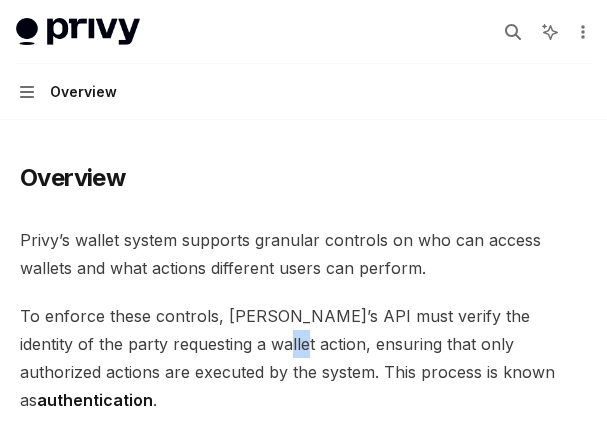 drag, startPoint x: 192, startPoint y: 338, endPoint x: 215, endPoint y: 350, distance: 25.942244 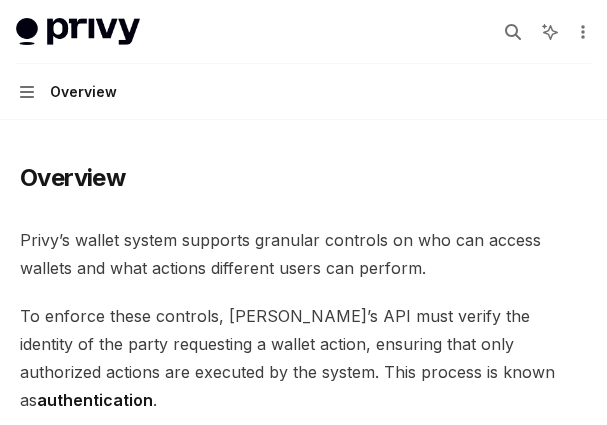 drag, startPoint x: 236, startPoint y: 361, endPoint x: 257, endPoint y: 374, distance: 24.698177 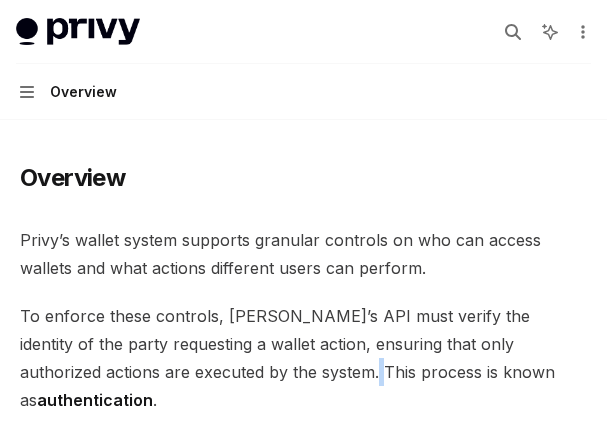 drag, startPoint x: 264, startPoint y: 375, endPoint x: 274, endPoint y: 373, distance: 10.198039 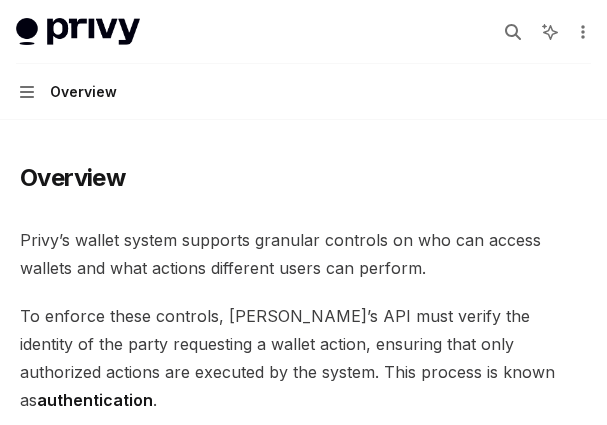 drag, startPoint x: 274, startPoint y: 373, endPoint x: 318, endPoint y: 372, distance: 44.011364 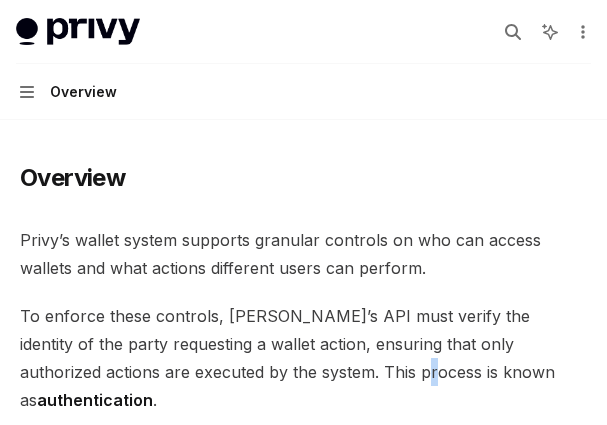drag, startPoint x: 318, startPoint y: 372, endPoint x: 345, endPoint y: 372, distance: 27 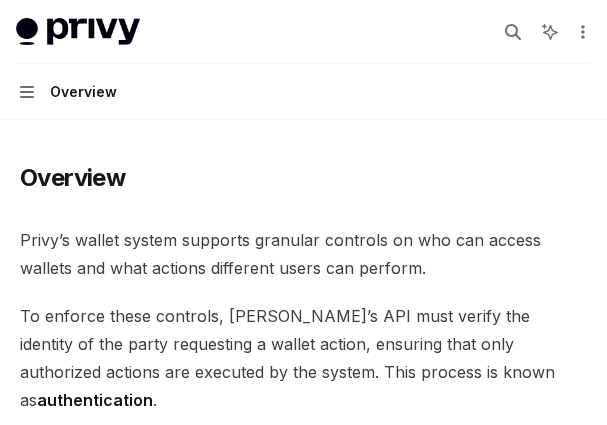 click on "To enforce these controls, [PERSON_NAME]’s API must verify the identity of the party requesting a wallet action, ensuring that only authorized actions are executed by the system. This process is known as  authentication ." at bounding box center (303, 358) 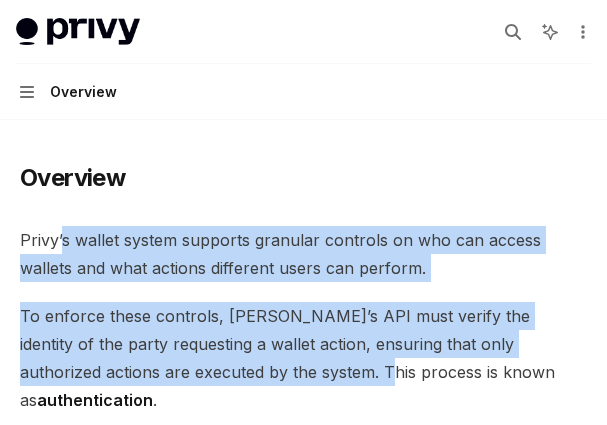 click on "Privy’s wallet system supports granular controls on who can access wallets and what actions different users can perform." at bounding box center (303, 254) 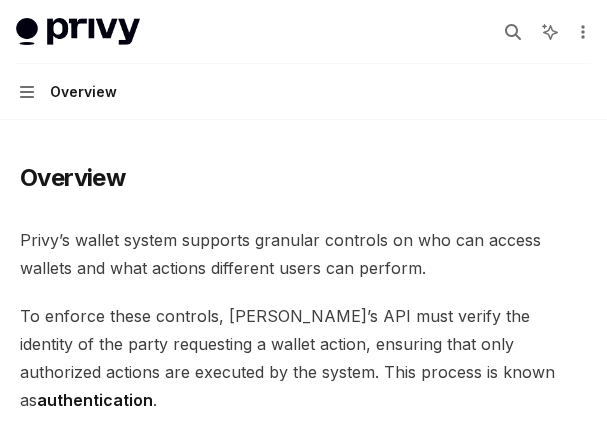 click on "Overview Privy’s wallet system supports granular controls on who can access wallets and what actions different users can perform.
To enforce these controls, [PERSON_NAME]’s API must verify the identity of the party requesting a wallet action, ensuring that only authorized actions are executed by the system. This process is known as  authentication .
Privy supports both  API authentication  and  user authentication  for authenticating access to wallets.
​ API authentication
With  API authentication , Privy authenticates a request from your server directly using an  API secret . This ensures that [PERSON_NAME] only executes requests sent by your servers alone, and no other party.
In addition to the API secret, you can also configure  authorization keys  that control specific wallets, policies, and other resources. Any requests to use or update these resources require a signature from the corresponding authorization key. This allows you to enforce granular controls on all Privy resources.
​
SMS" at bounding box center [303, 1544] 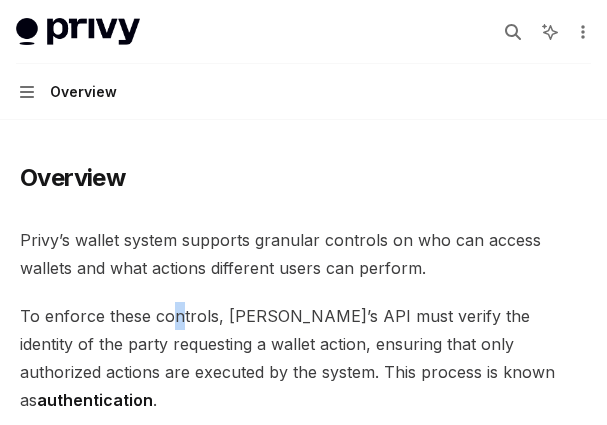 click on "To enforce these controls, [PERSON_NAME]’s API must verify the identity of the party requesting a wallet action, ensuring that only authorized actions are executed by the system. This process is known as  authentication ." at bounding box center (303, 358) 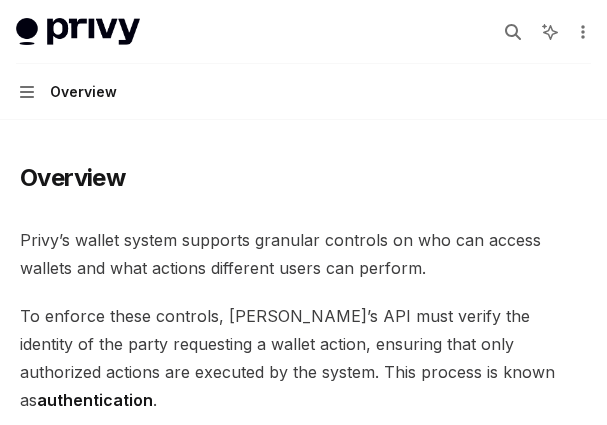 click on "To enforce these controls, [PERSON_NAME]’s API must verify the identity of the party requesting a wallet action, ensuring that only authorized actions are executed by the system. This process is known as  authentication ." at bounding box center (303, 358) 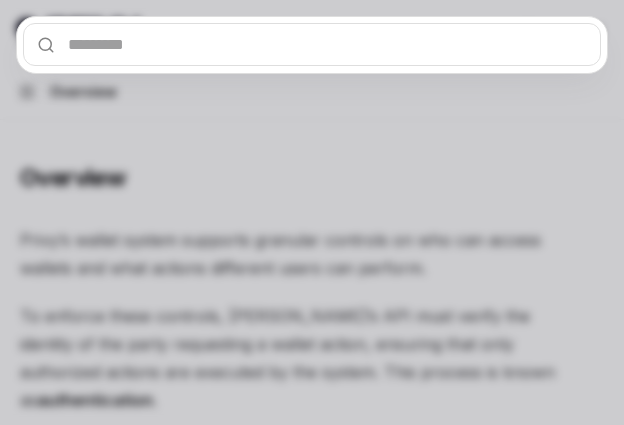 click at bounding box center (312, 44) 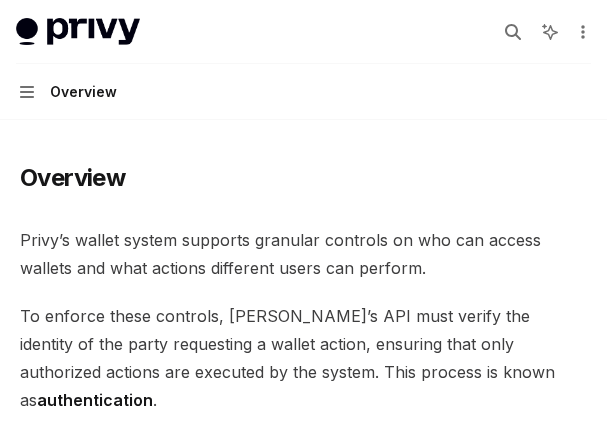 click on "Overview Privy’s wallet system supports granular controls on who can access wallets and what actions different users can perform.
To enforce these controls, [PERSON_NAME]’s API must verify the identity of the party requesting a wallet action, ensuring that only authorized actions are executed by the system. This process is known as  authentication .
Privy supports both  API authentication  and  user authentication  for authenticating access to wallets.
​ API authentication
With  API authentication , Privy authenticates a request from your server directly using an  API secret . This ensures that [PERSON_NAME] only executes requests sent by your servers alone, and no other party.
In addition to the API secret, you can also configure  authorization keys  that control specific wallets, policies, and other resources. Any requests to use or update these resources require a signature from the corresponding authorization key. This allows you to enforce granular controls on all Privy resources.
​
SMS" at bounding box center [303, 1544] 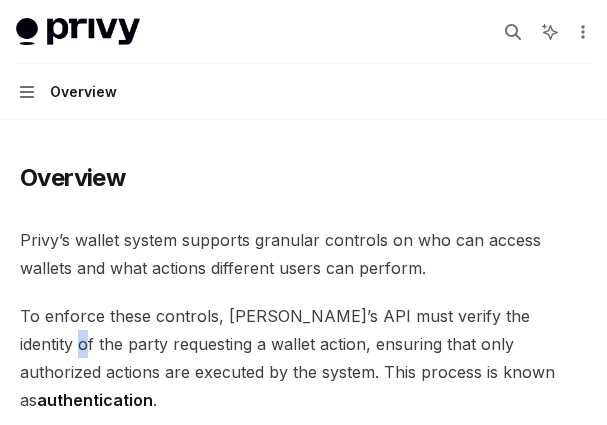 click on "To enforce these controls, [PERSON_NAME]’s API must verify the identity of the party requesting a wallet action, ensuring that only authorized actions are executed by the system. This process is known as  authentication ." at bounding box center (303, 358) 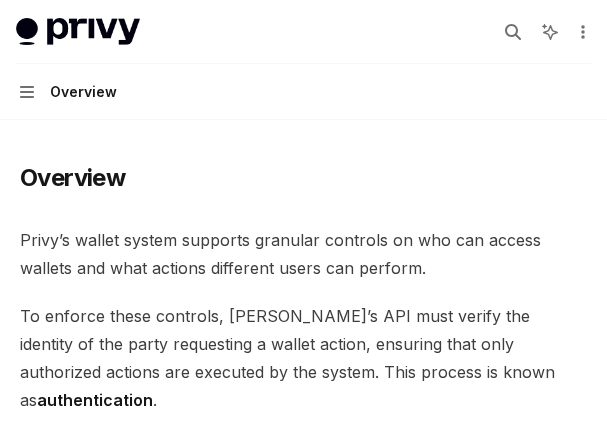 click on "authentication" at bounding box center (95, 400) 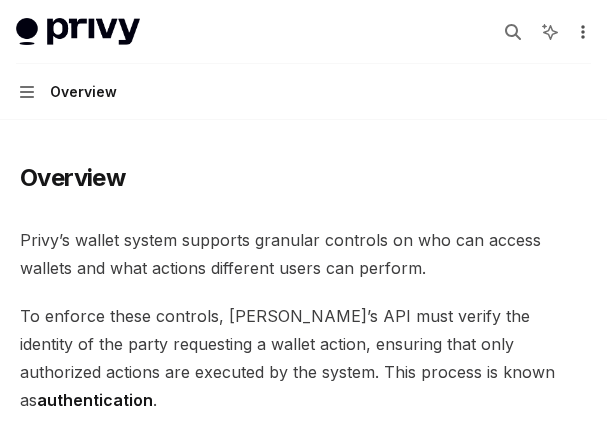 click 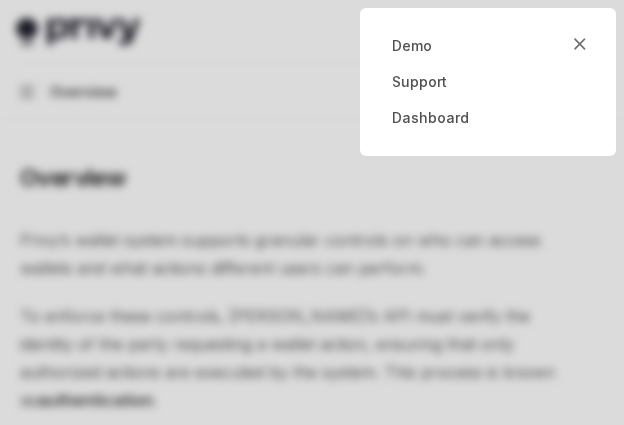 click at bounding box center (312, 212) 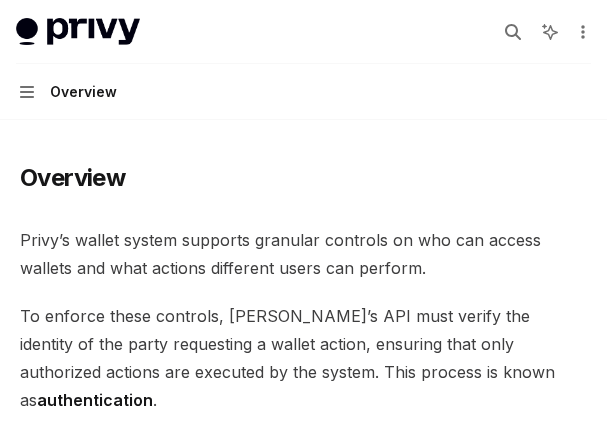 click on "Privy’s wallet system supports granular controls on who can access wallets and what actions different users can perform.
To enforce these controls, [PERSON_NAME]’s API must verify the identity of the party requesting a wallet action, ensuring that only authorized actions are executed by the system. This process is known as  authentication .
Privy supports both  API authentication  and  user authentication  for authenticating access to wallets.
​ API authentication
With  API authentication , Privy authenticates a request from your server directly using an  API secret . This ensures that [PERSON_NAME] only executes requests sent by your servers alone, and no other party.
In addition to the API secret, you can also configure  authorization keys  that control specific wallets, policies, and other resources. Any requests to use or update these resources require a signature from the corresponding authorization key. This allows you to enforce granular controls on all Privy resources.
​ User authentication" at bounding box center (303, 1427) 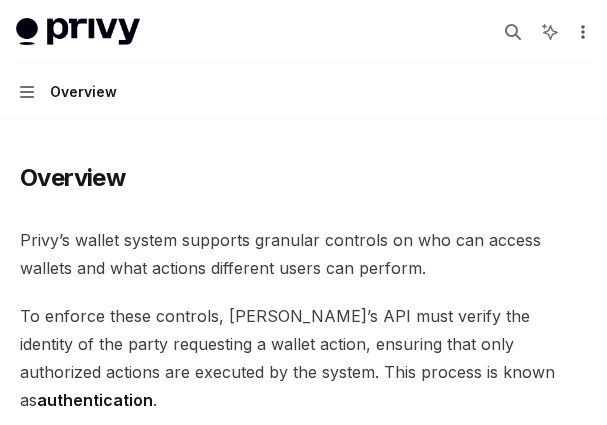 click 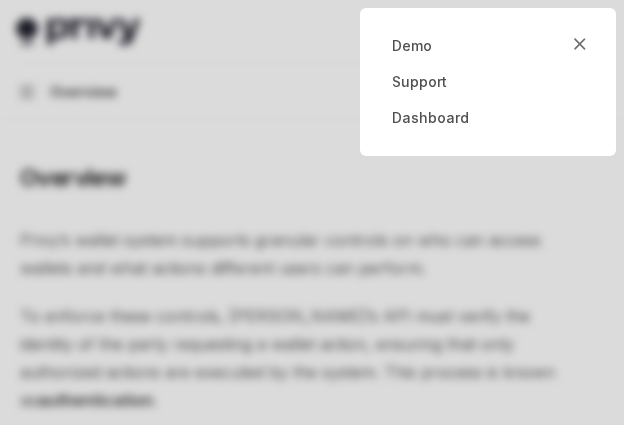 click at bounding box center (312, 212) 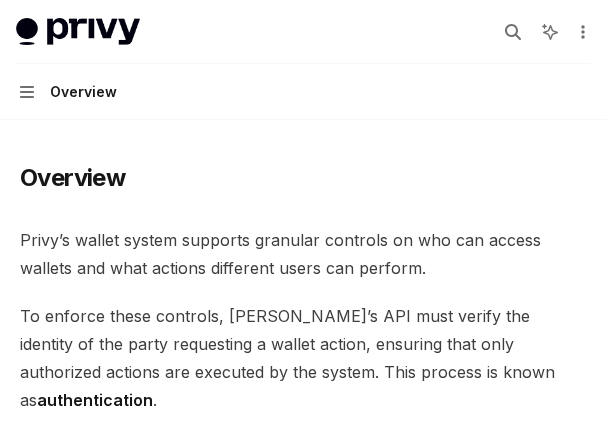 click on "Overview Privy’s wallet system supports granular controls on who can access wallets and what actions different users can perform.
To enforce these controls, [PERSON_NAME]’s API must verify the identity of the party requesting a wallet action, ensuring that only authorized actions are executed by the system. This process is known as  authentication .
Privy supports both  API authentication  and  user authentication  for authenticating access to wallets.
​ API authentication
With  API authentication , Privy authenticates a request from your server directly using an  API secret . This ensures that [PERSON_NAME] only executes requests sent by your servers alone, and no other party.
In addition to the API secret, you can also configure  authorization keys  that control specific wallets, policies, and other resources. Any requests to use or update these resources require a signature from the corresponding authorization key. This allows you to enforce granular controls on all Privy resources.
​
SMS" at bounding box center [303, 1544] 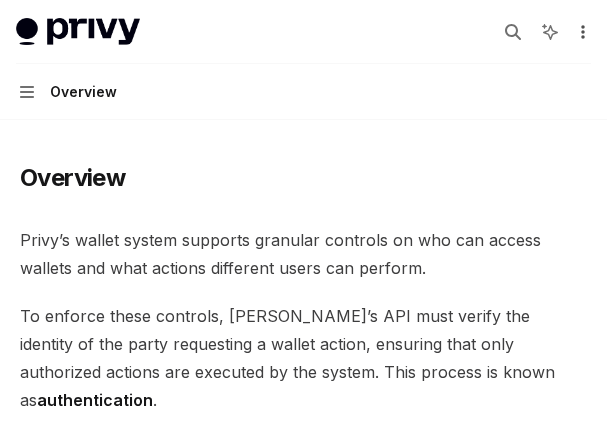 click 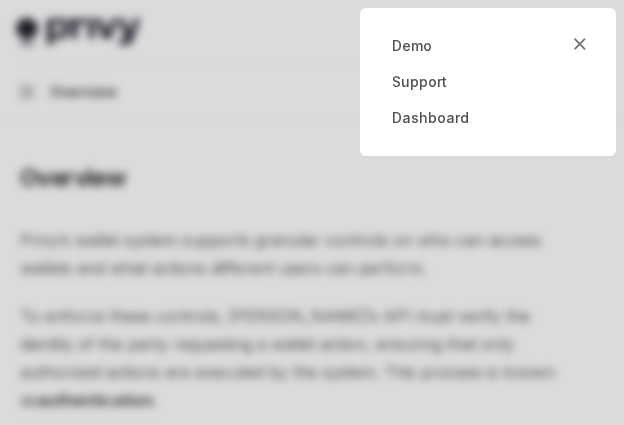 click at bounding box center (312, 212) 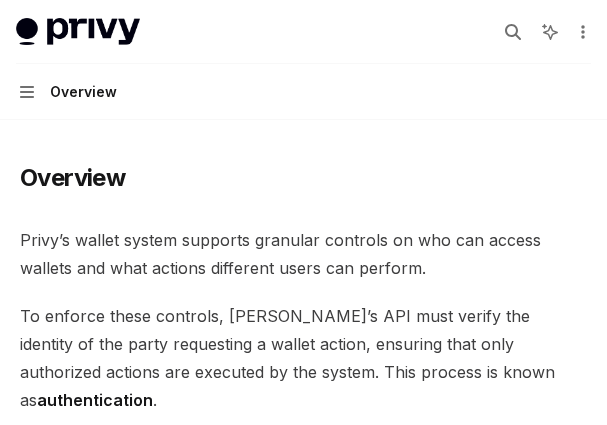 click on "Privy docs  home page" at bounding box center (248, 32) 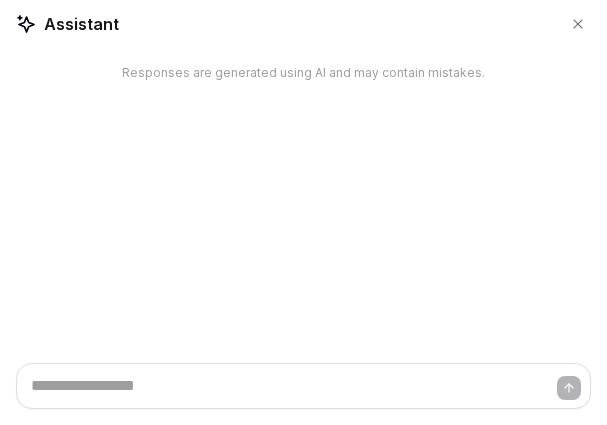 click on "Assistant" at bounding box center [303, 30] 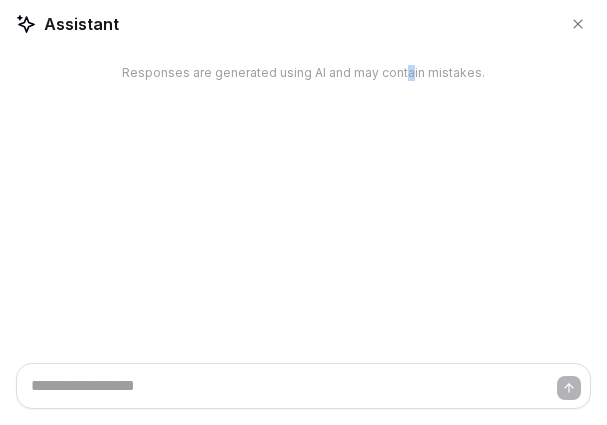 click on "Responses are generated using AI and may contain mistakes." at bounding box center (303, 206) 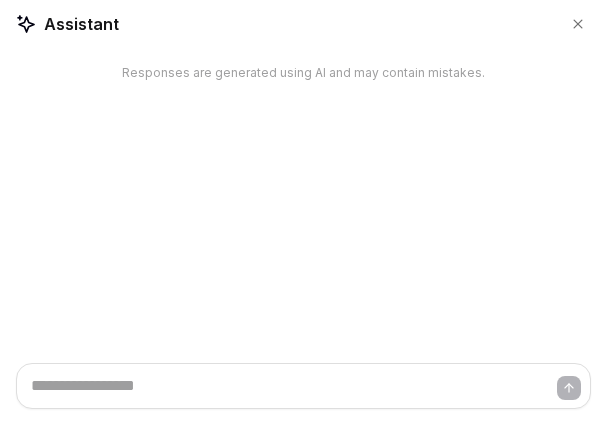 click on "Responses are generated using AI and may contain mistakes." at bounding box center [303, 206] 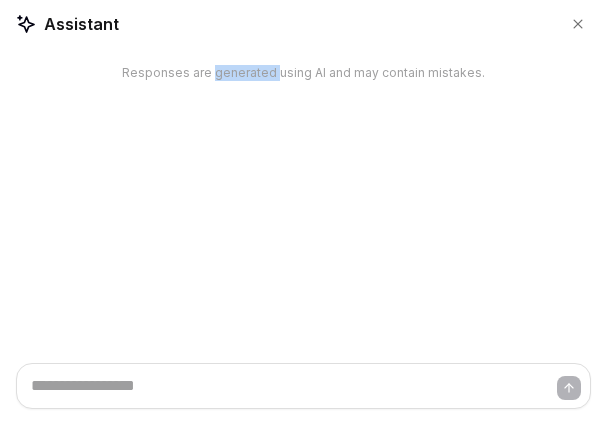click on "Responses are generated using AI and may contain mistakes." at bounding box center [303, 206] 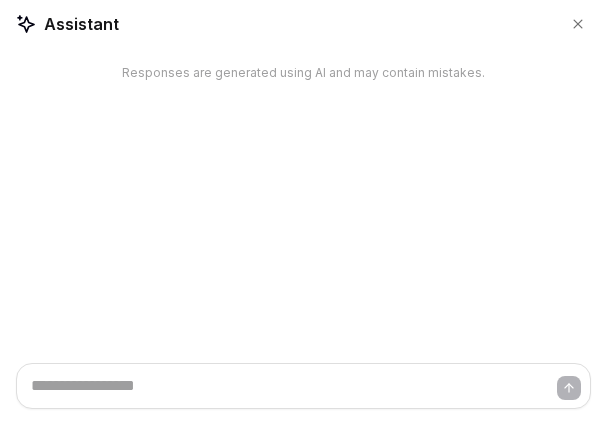 click on "Responses are generated using AI and may contain mistakes." at bounding box center (303, 206) 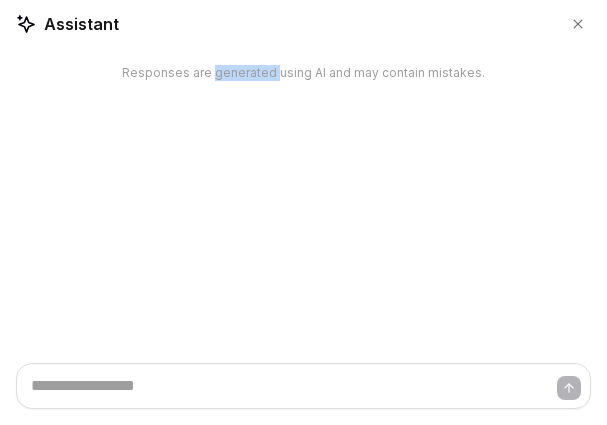 click on "Responses are generated using AI and may contain mistakes." at bounding box center [303, 206] 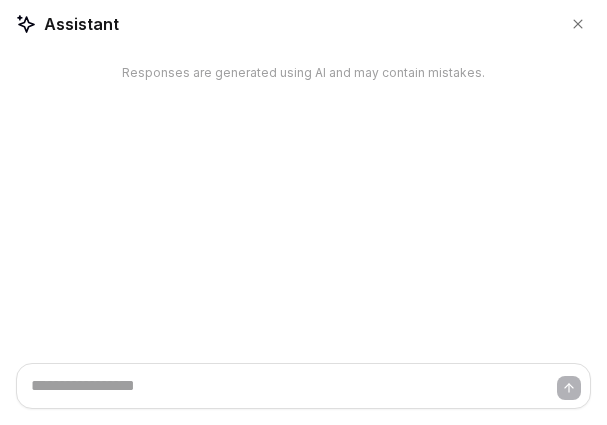 click on "Responses are generated using AI and may contain mistakes." at bounding box center (303, 206) 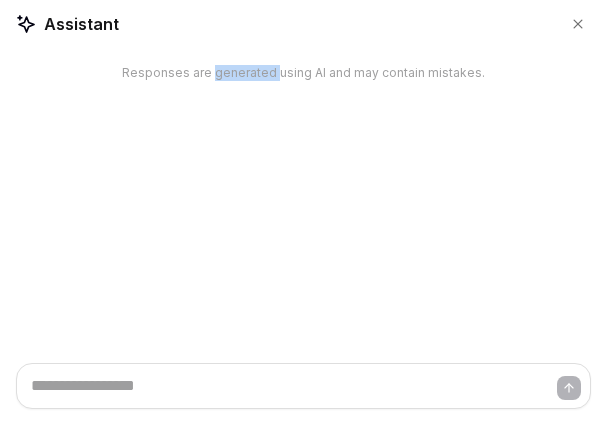 click on "Responses are generated using AI and may contain mistakes." at bounding box center (303, 206) 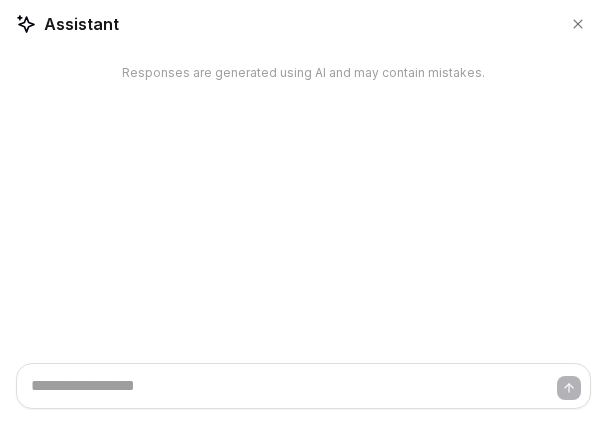 click on "Responses are generated using AI and may contain mistakes." at bounding box center [303, 206] 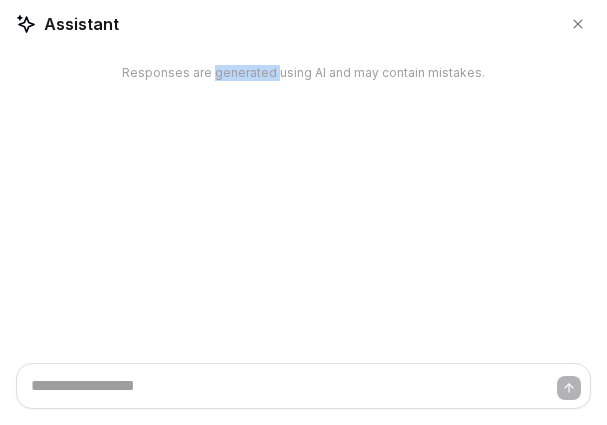 click on "Responses are generated using AI and may contain mistakes." at bounding box center [303, 206] 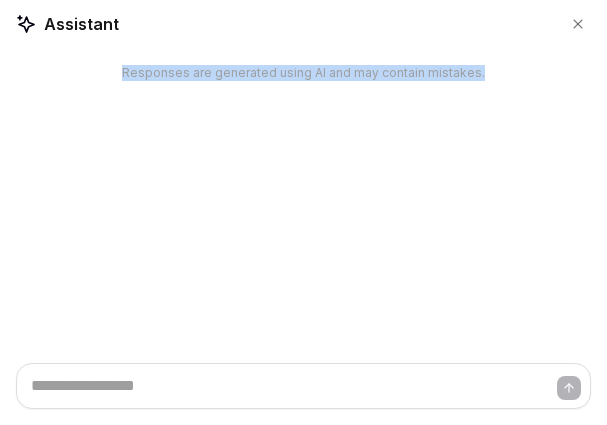 click on "Responses are generated using AI and may contain mistakes." at bounding box center [303, 206] 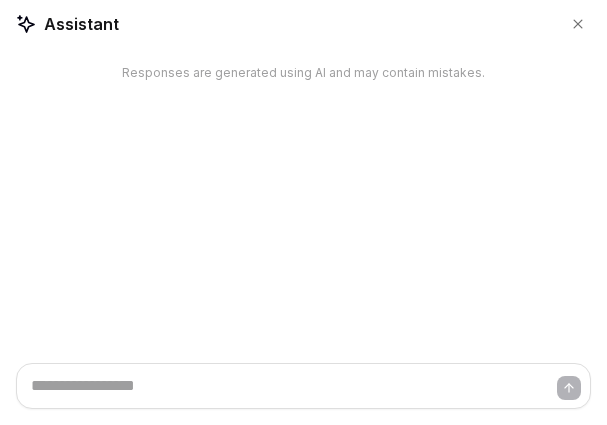 scroll, scrollTop: 372, scrollLeft: 0, axis: vertical 